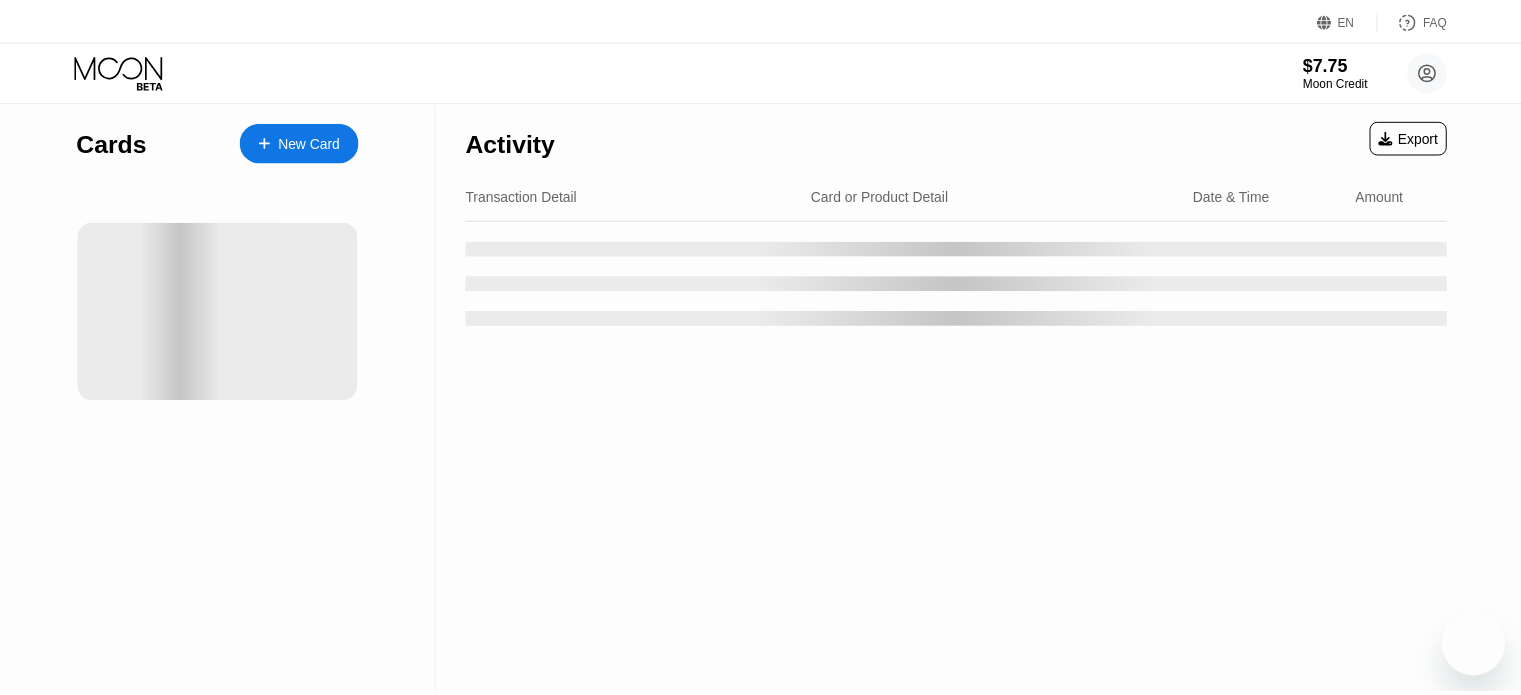 scroll, scrollTop: 0, scrollLeft: 0, axis: both 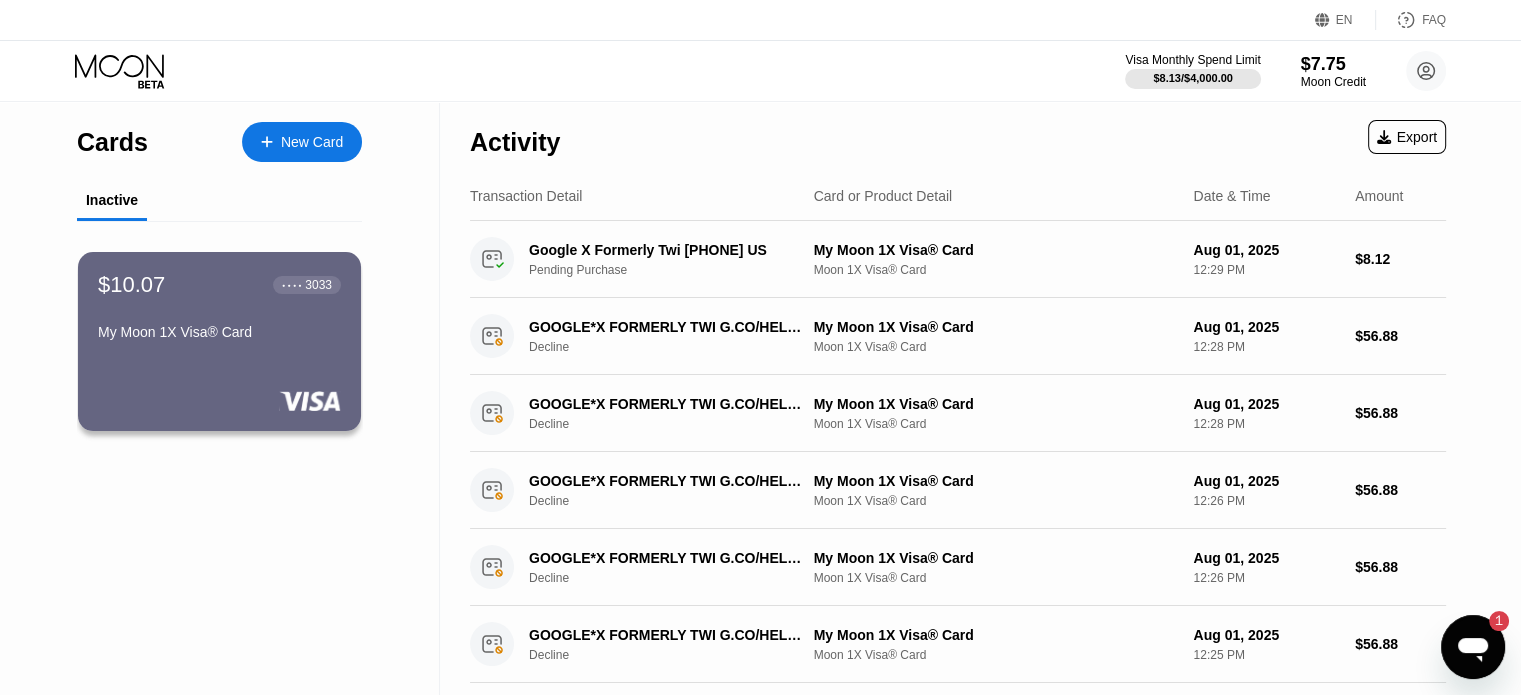 click 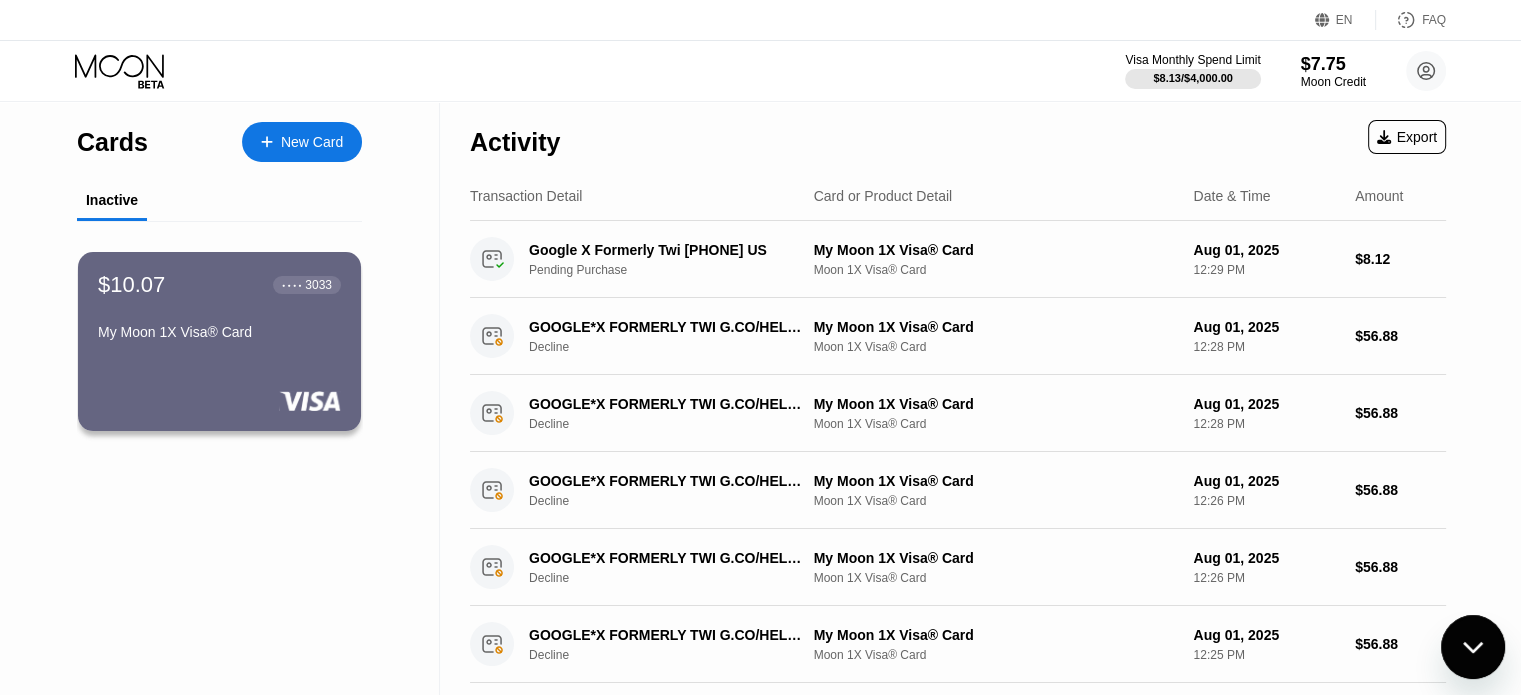 scroll, scrollTop: 0, scrollLeft: 0, axis: both 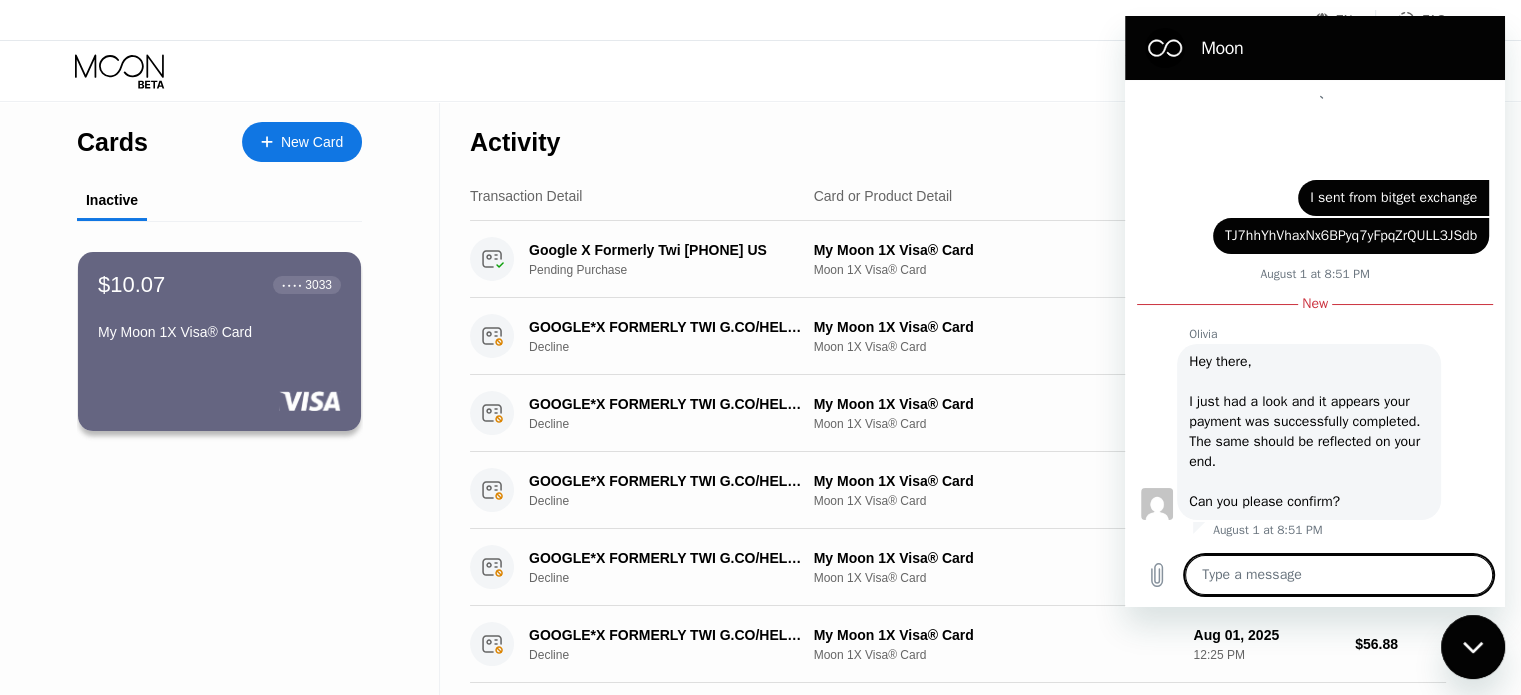 type on "x" 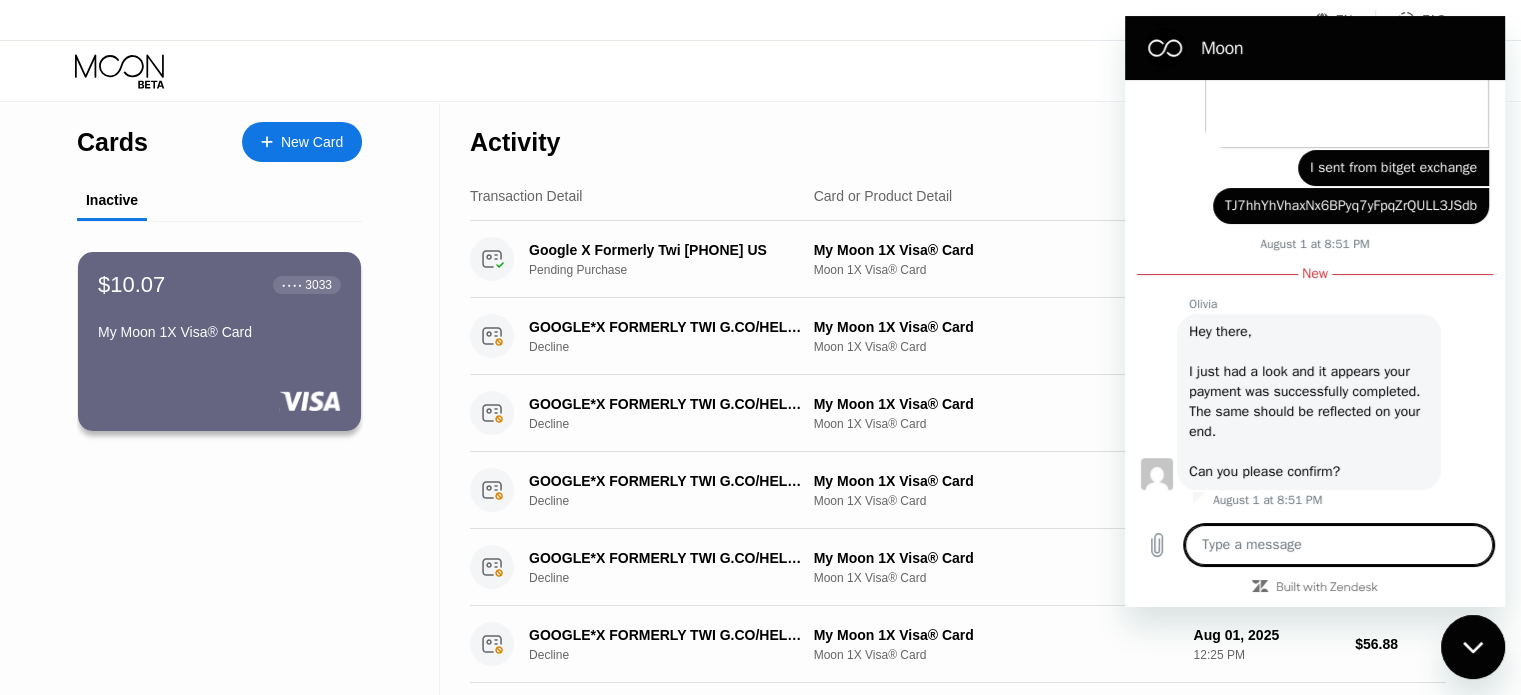 scroll, scrollTop: 907, scrollLeft: 0, axis: vertical 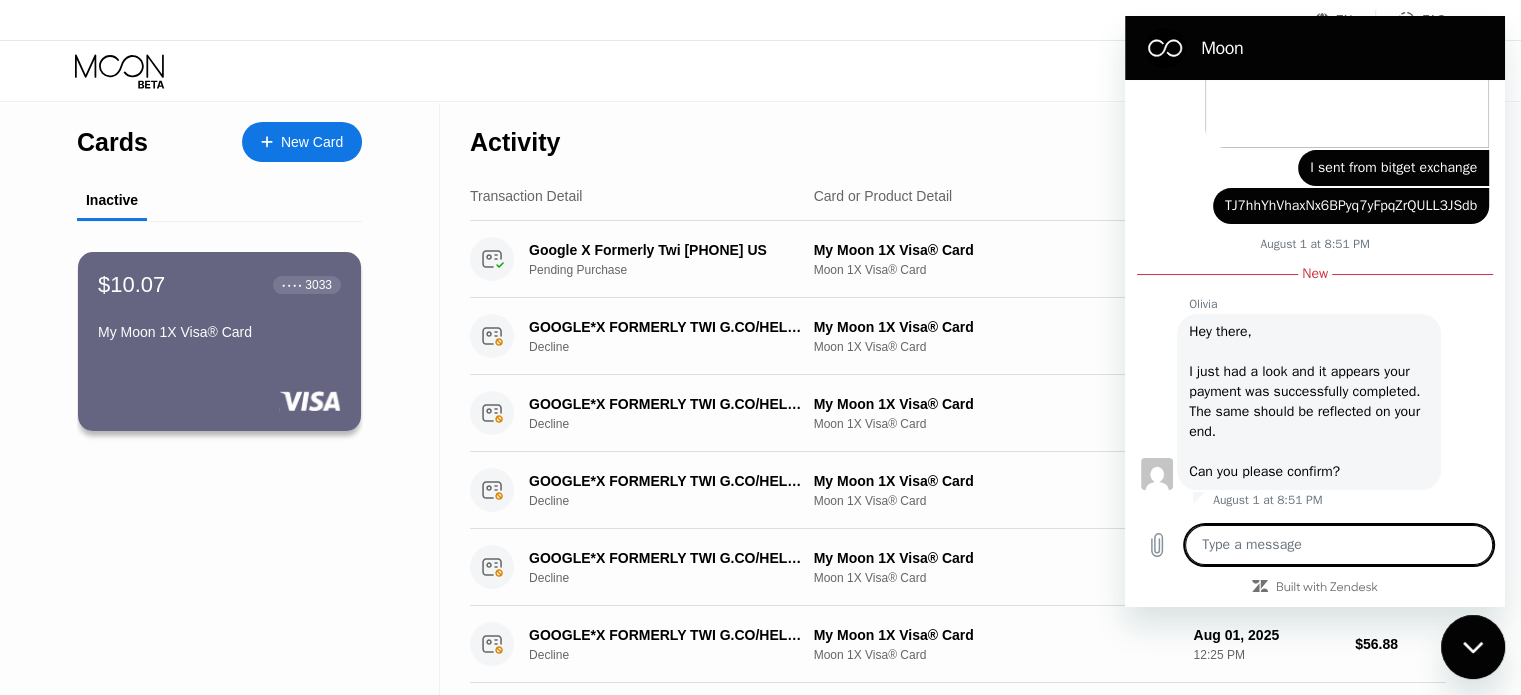 type on "i" 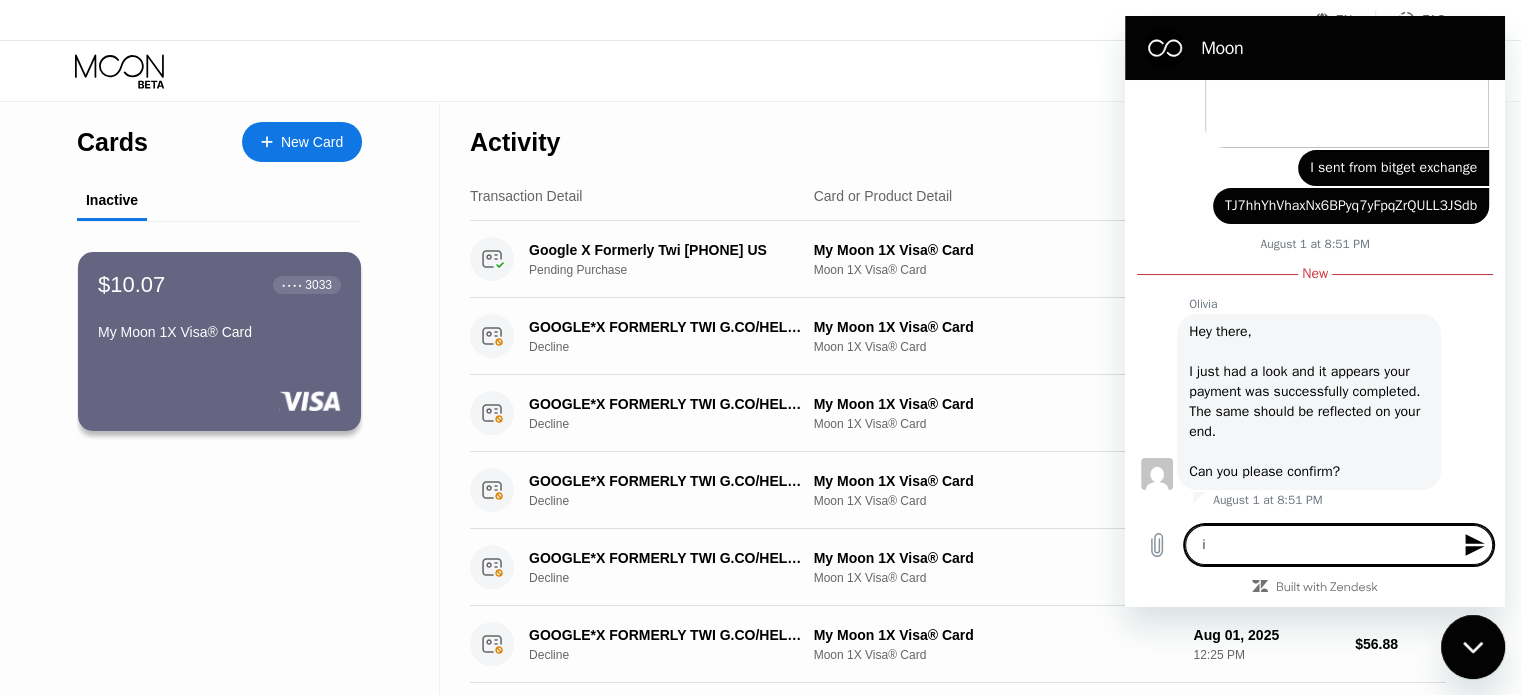 type on "i" 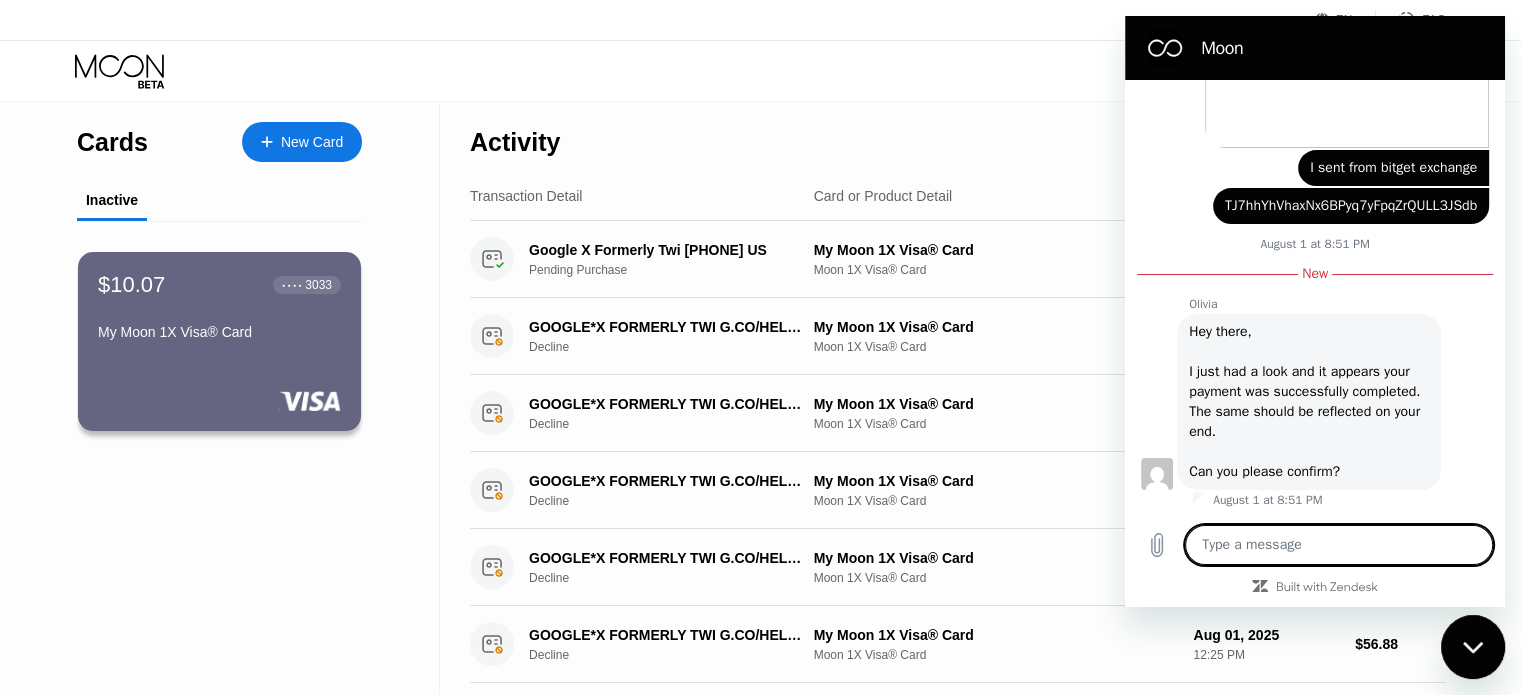 type on "I" 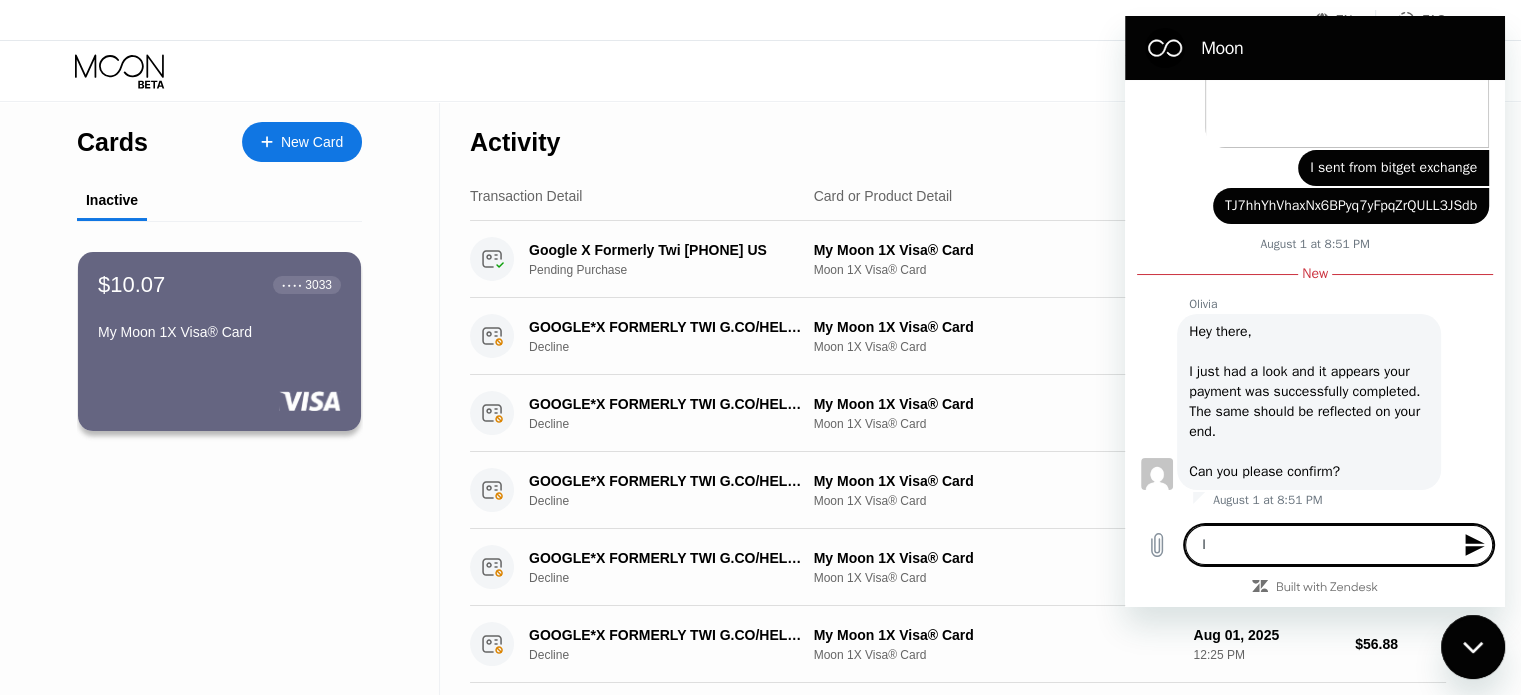 type on "I" 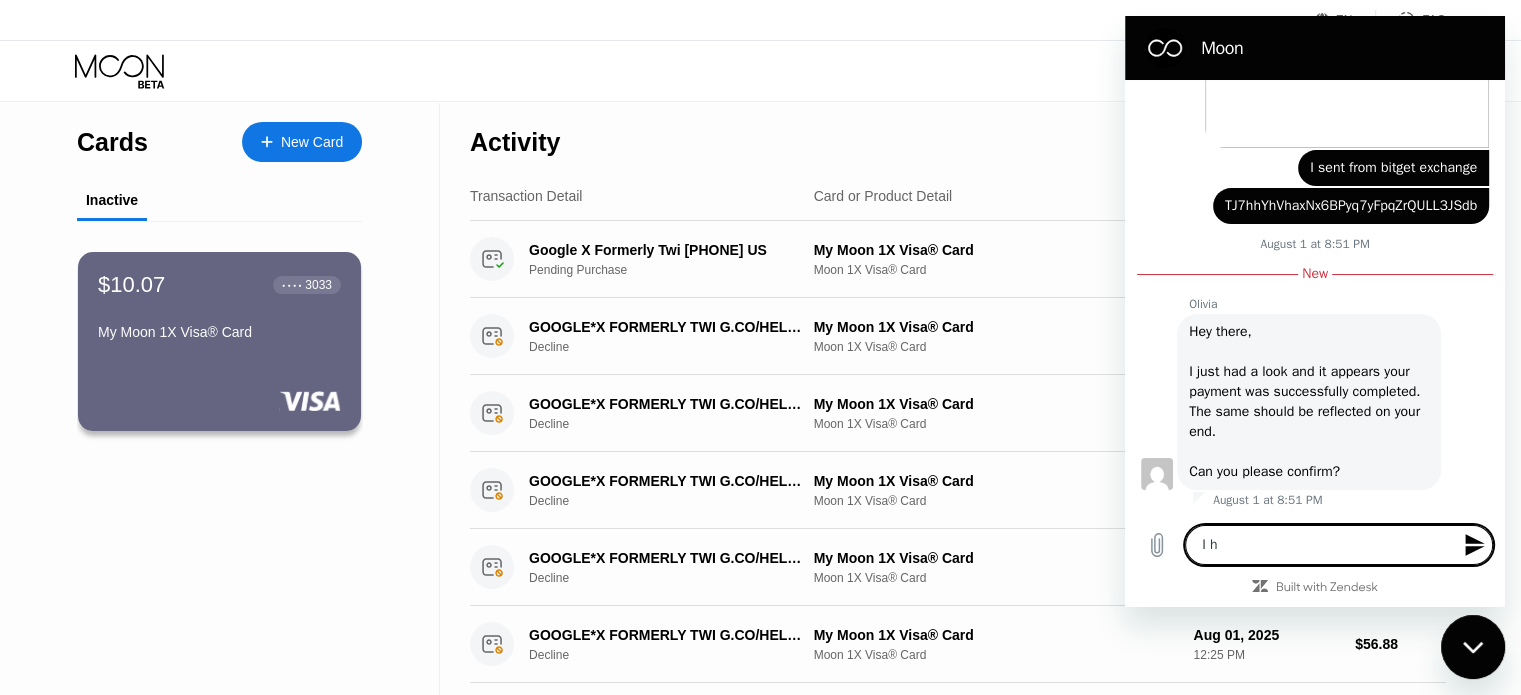 type on "I ha" 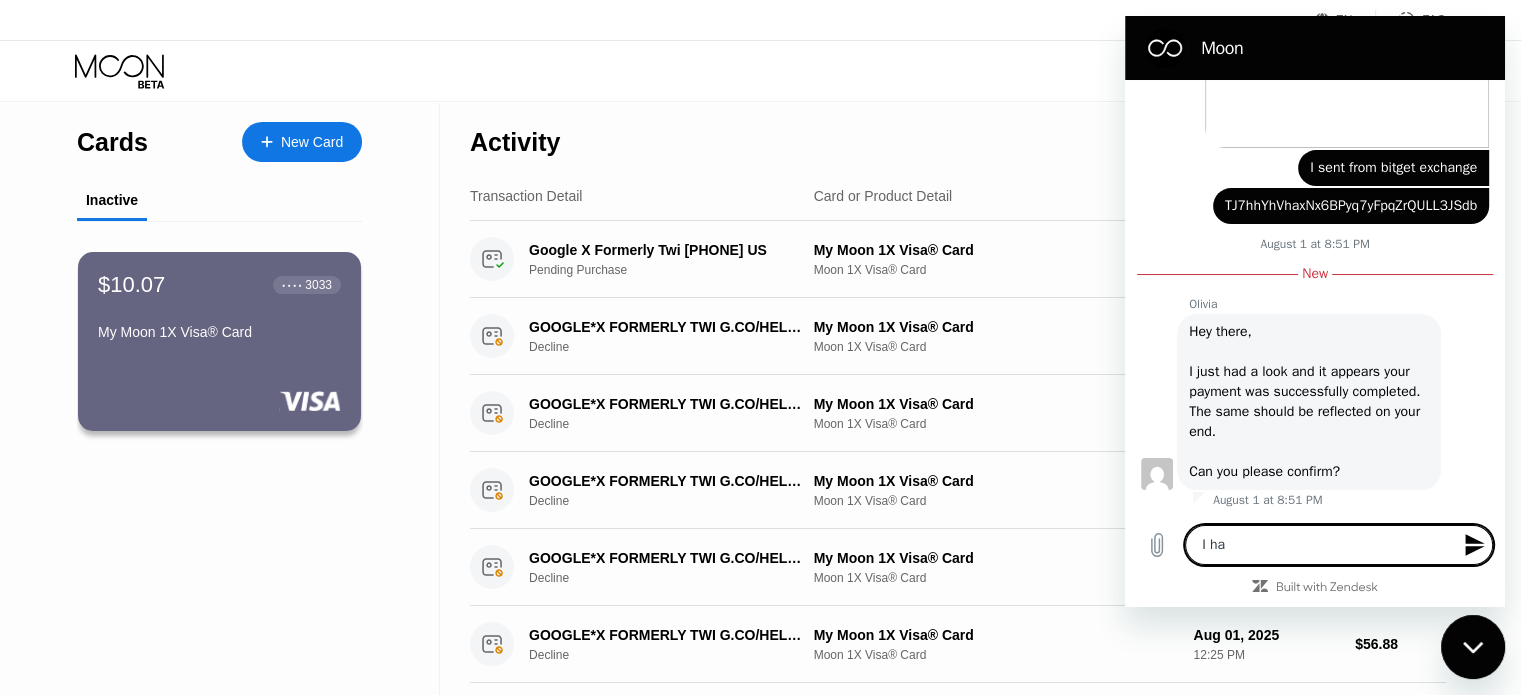 type on "I had" 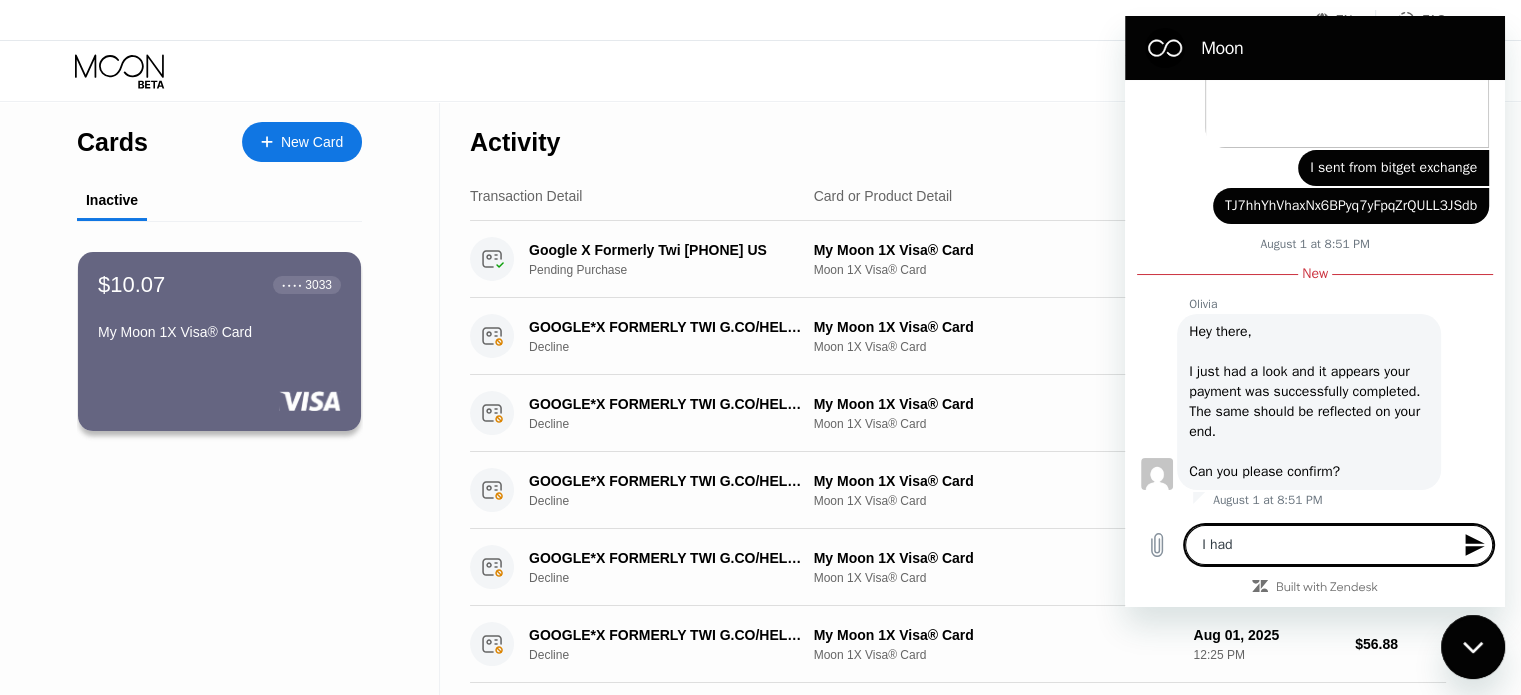 type on "I had" 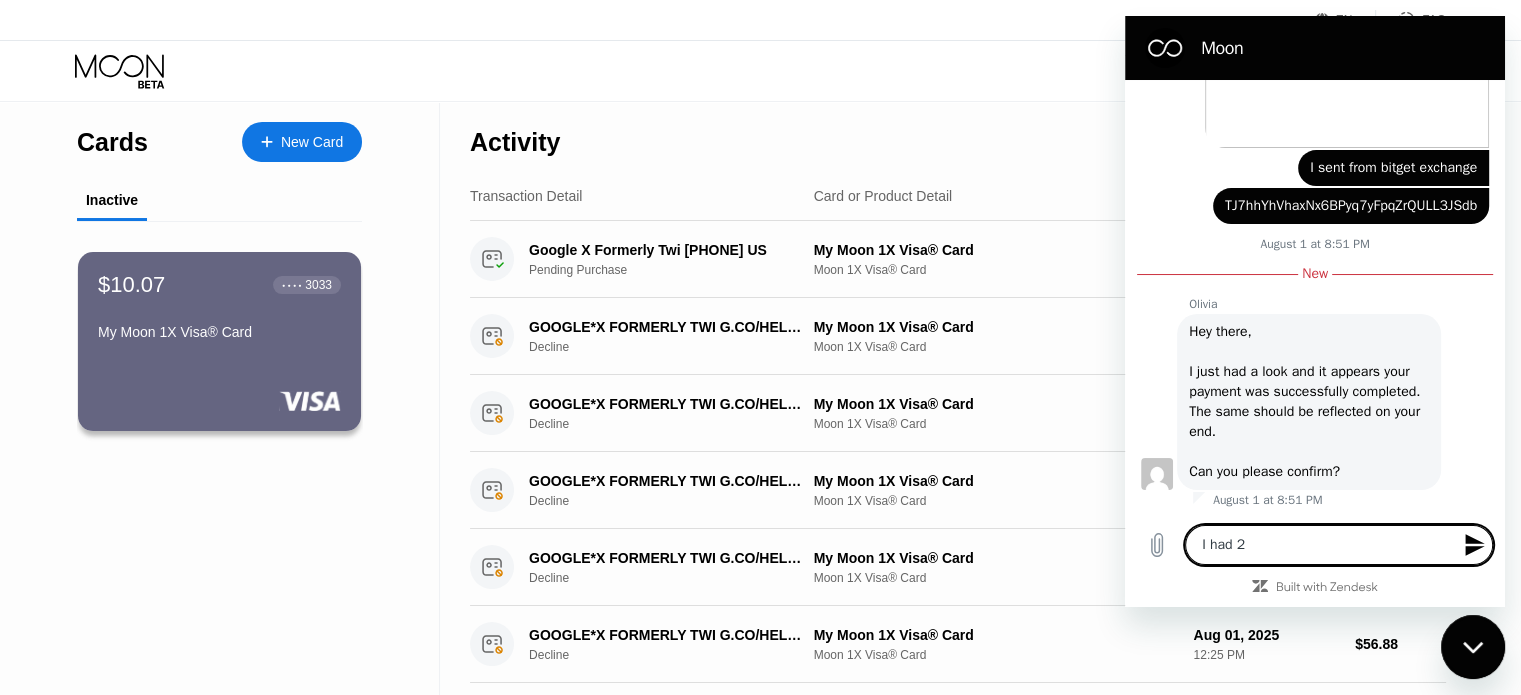 type on "I had 2" 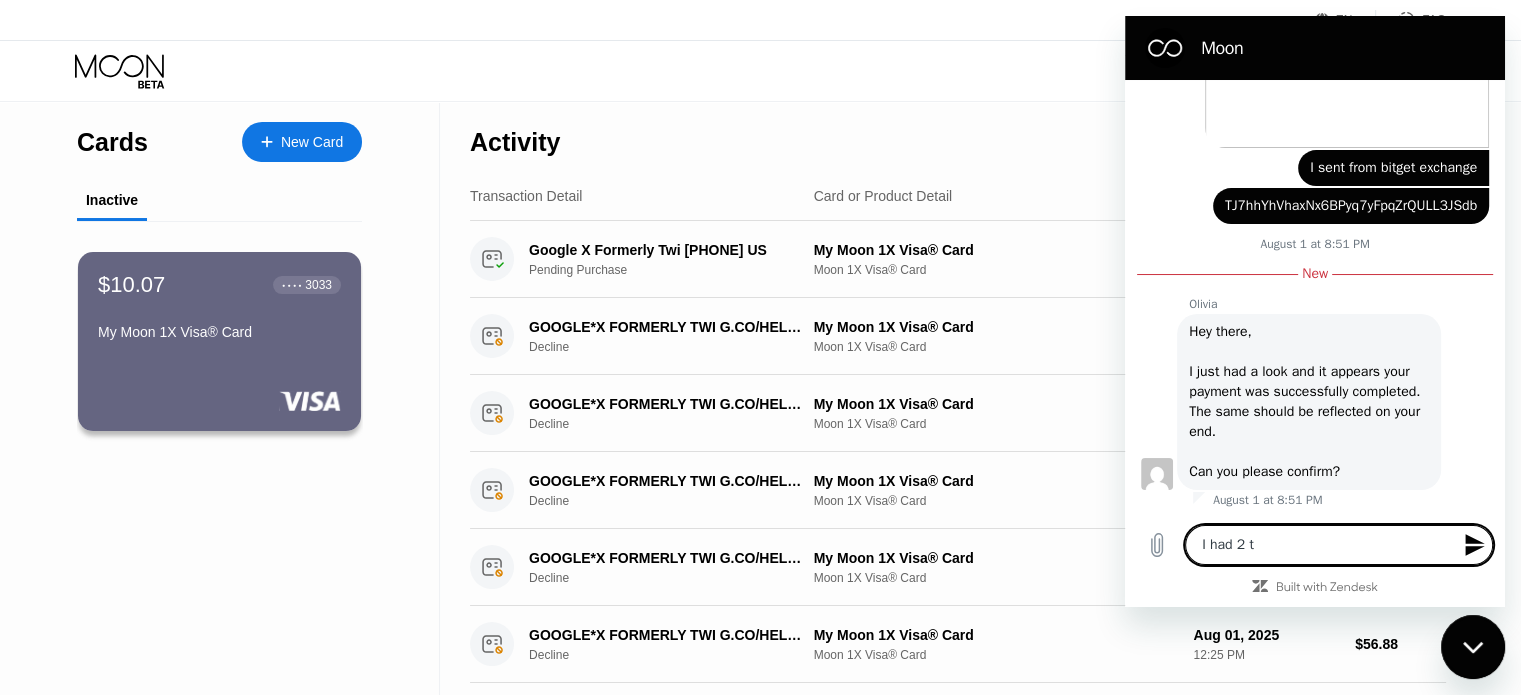 type on "I had 2 tr" 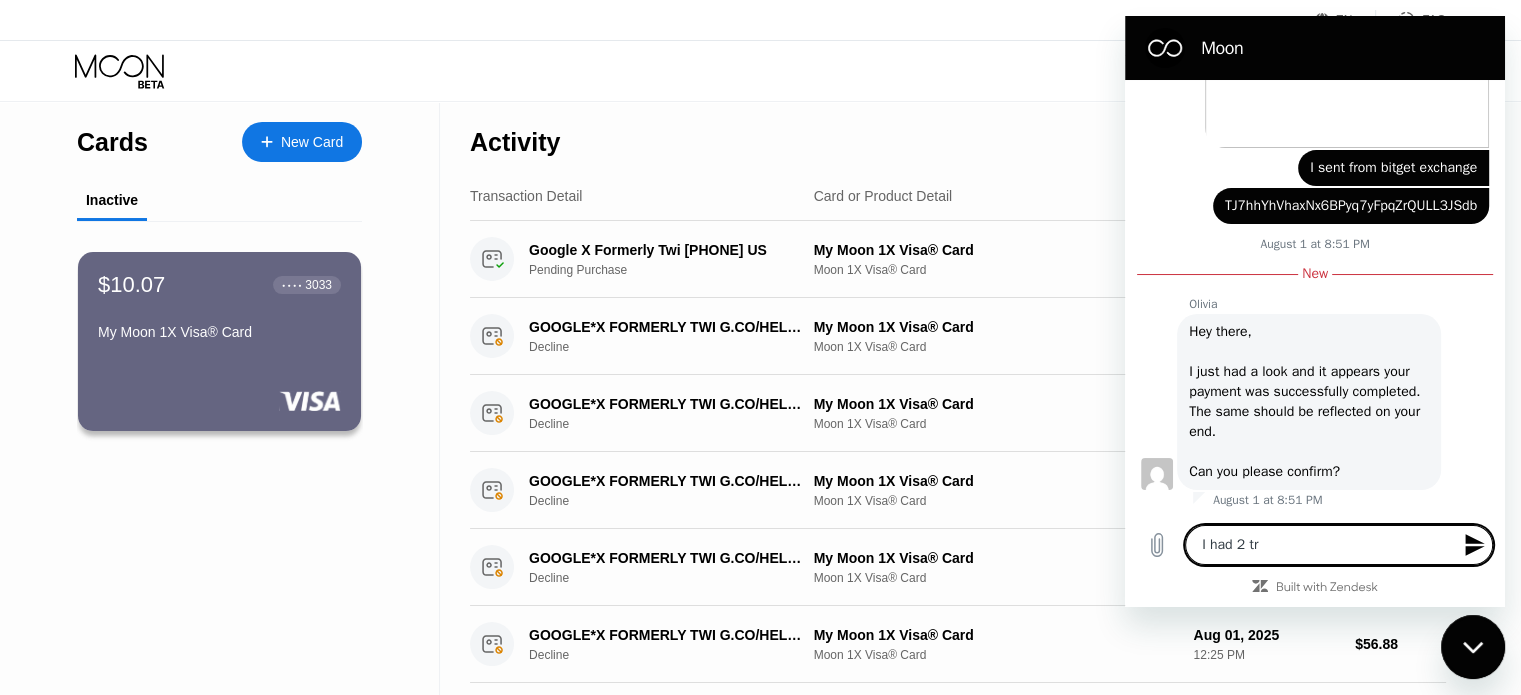 type on "I had 2 tra" 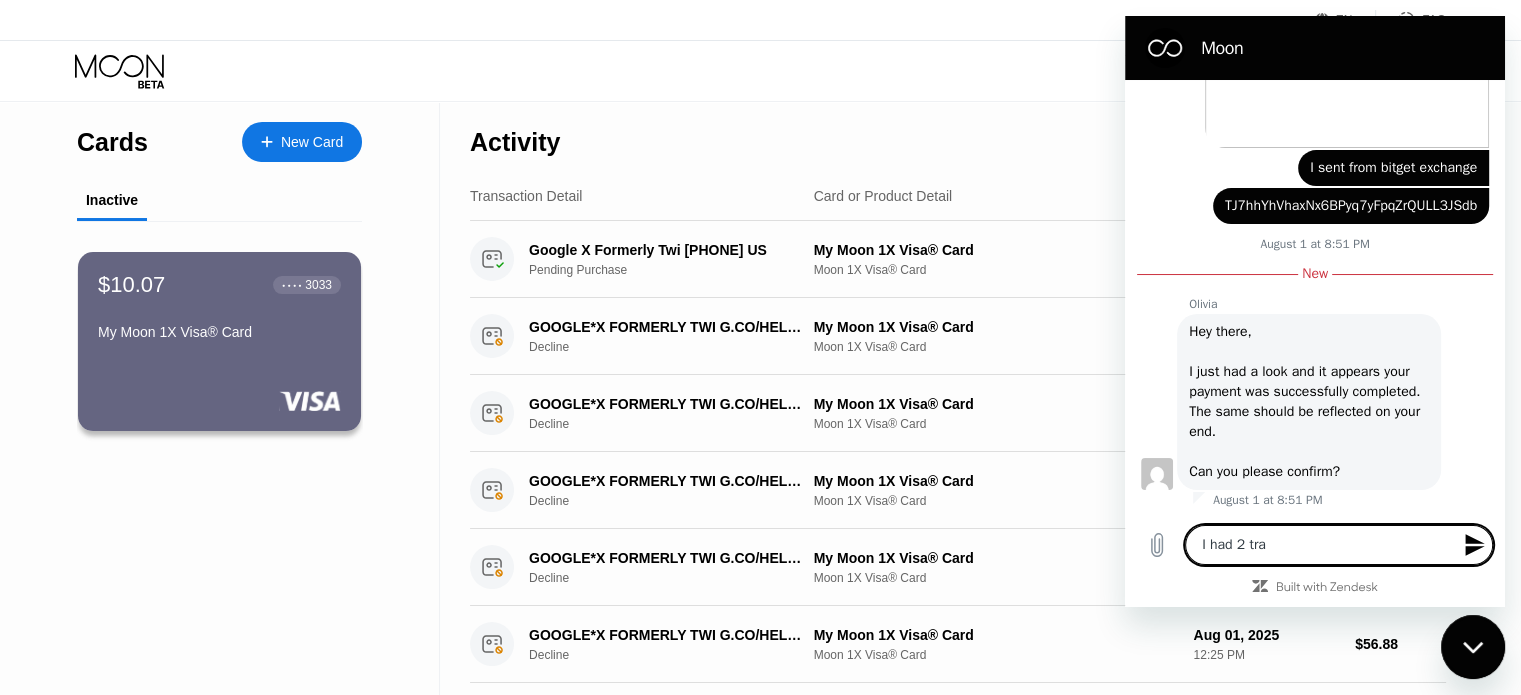 type on "I had 2 tran" 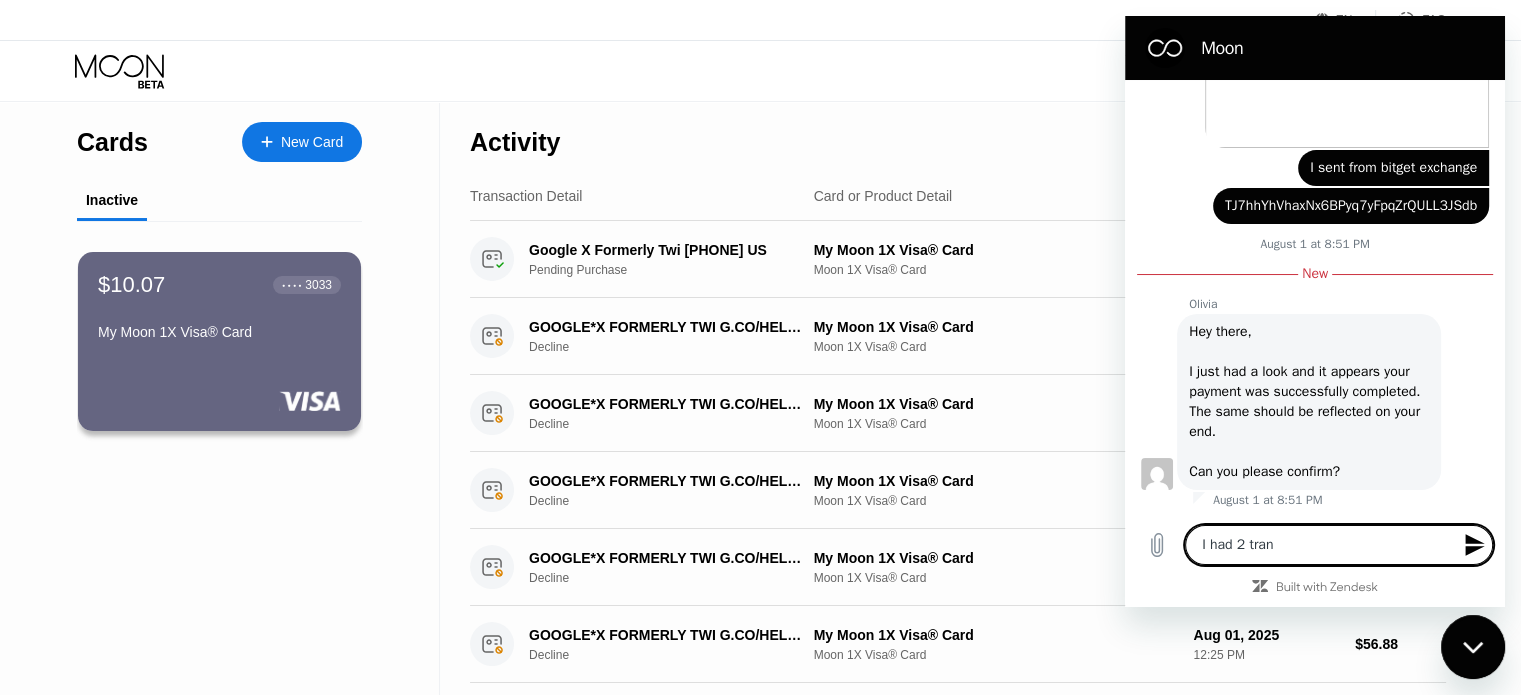 type on "I had 2 trans" 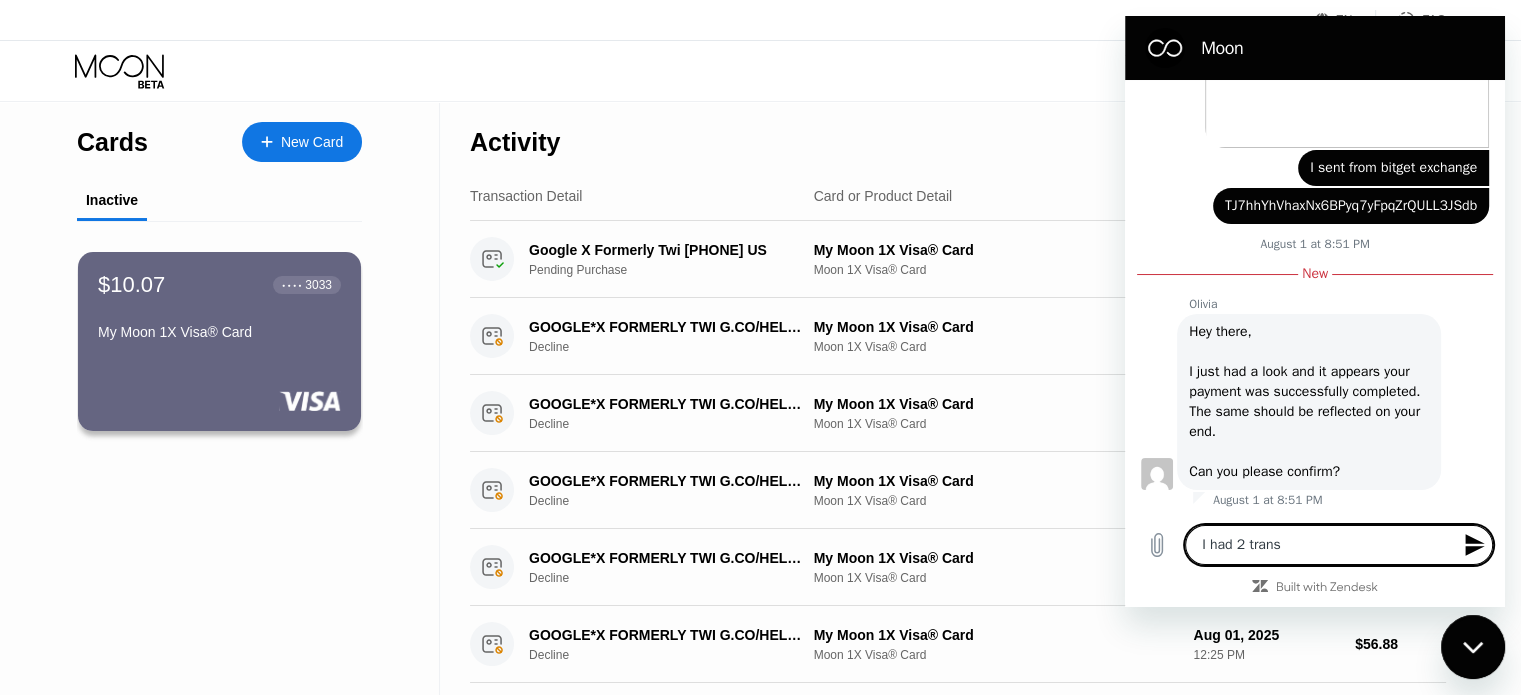 type on "I had 2 transa" 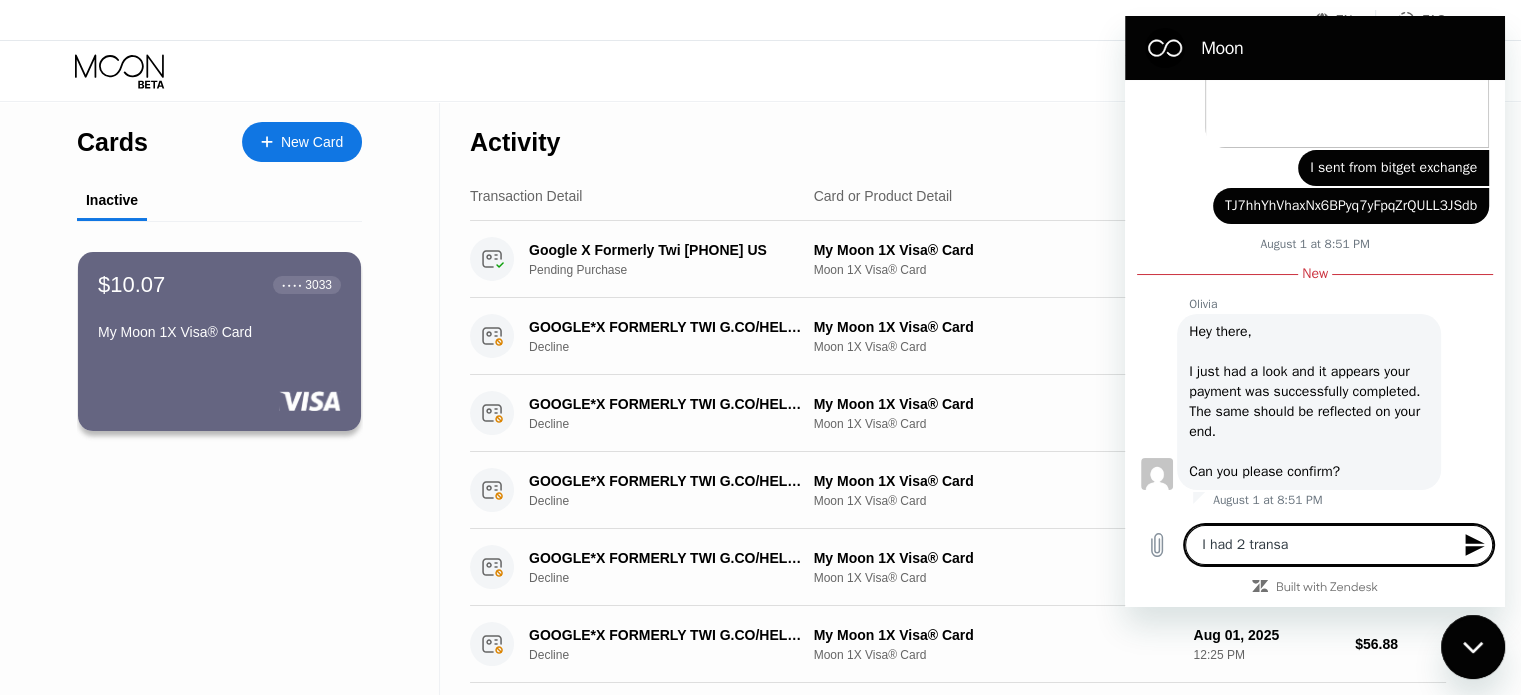 type on "I had 2 transactions" 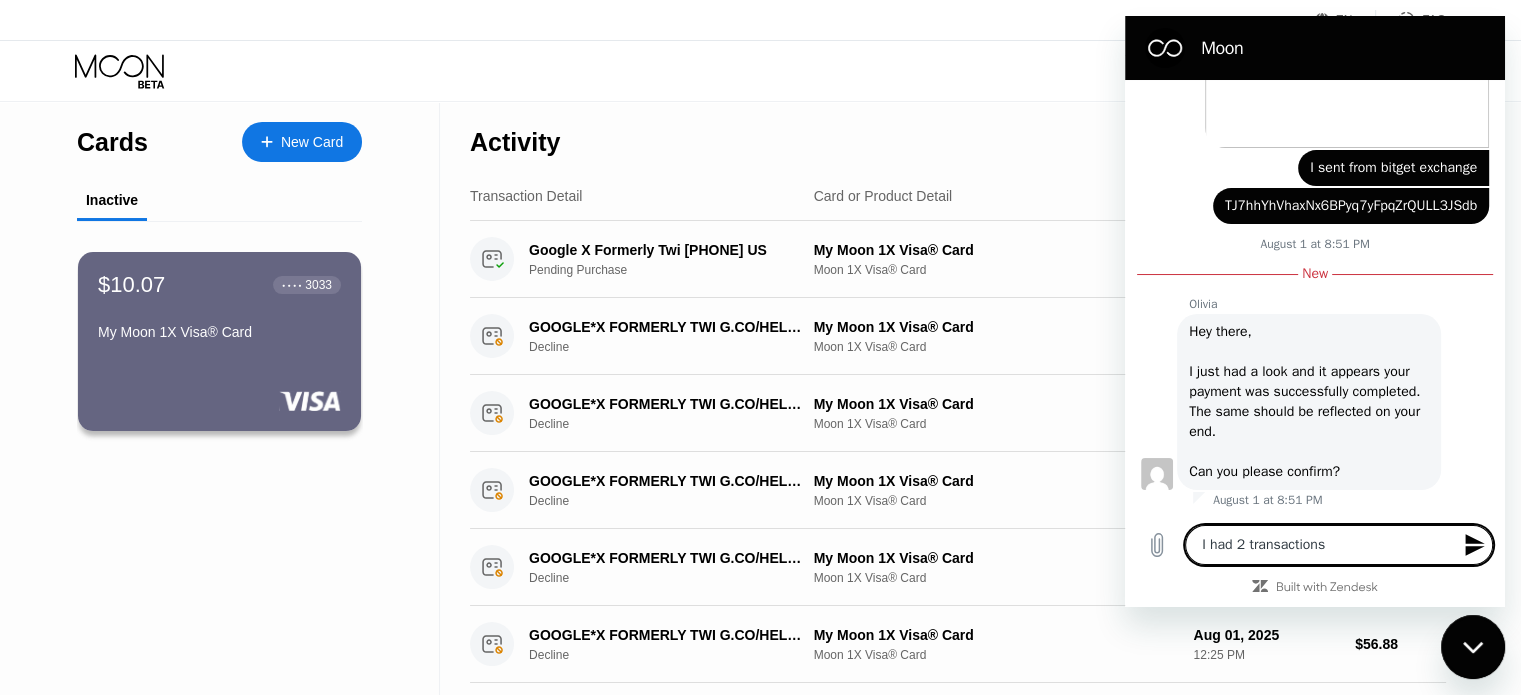 type on "I had 2 transactions o" 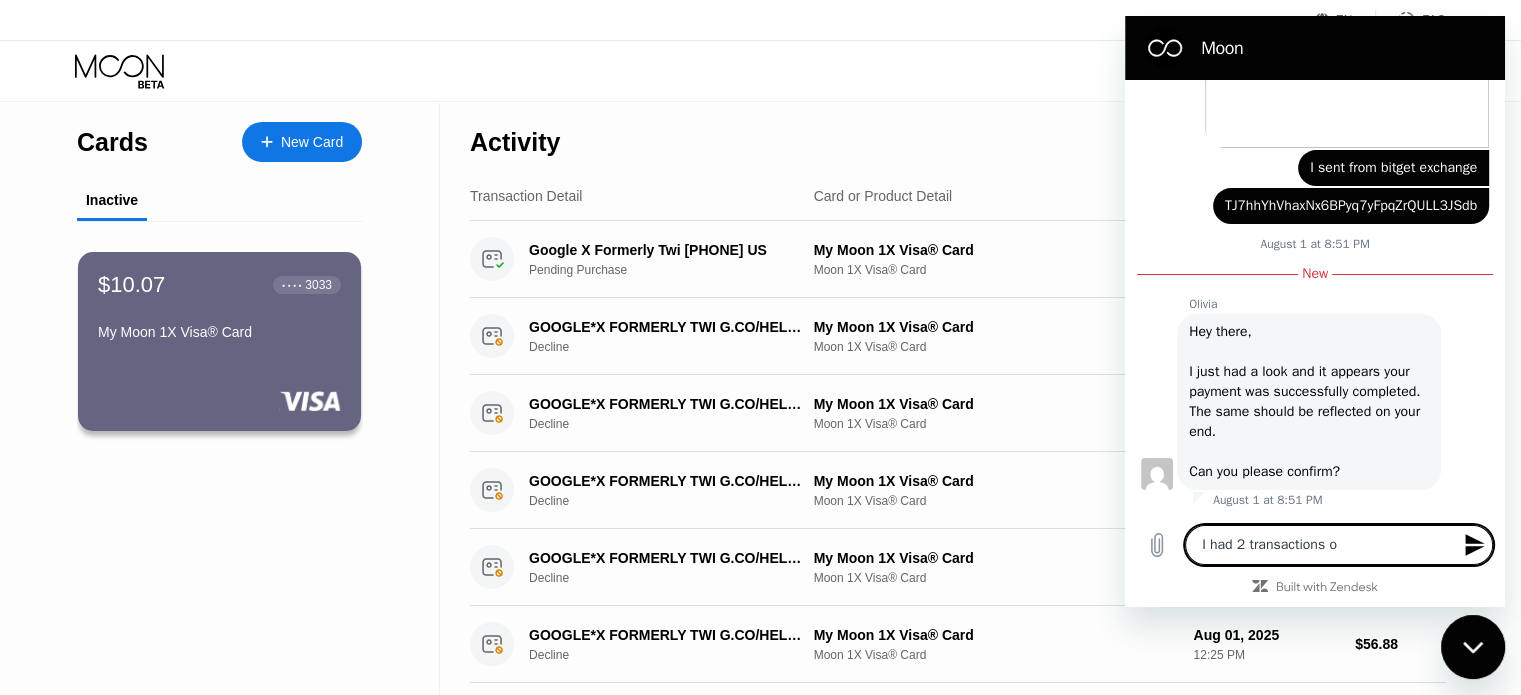 type on "I had 2 transactions on" 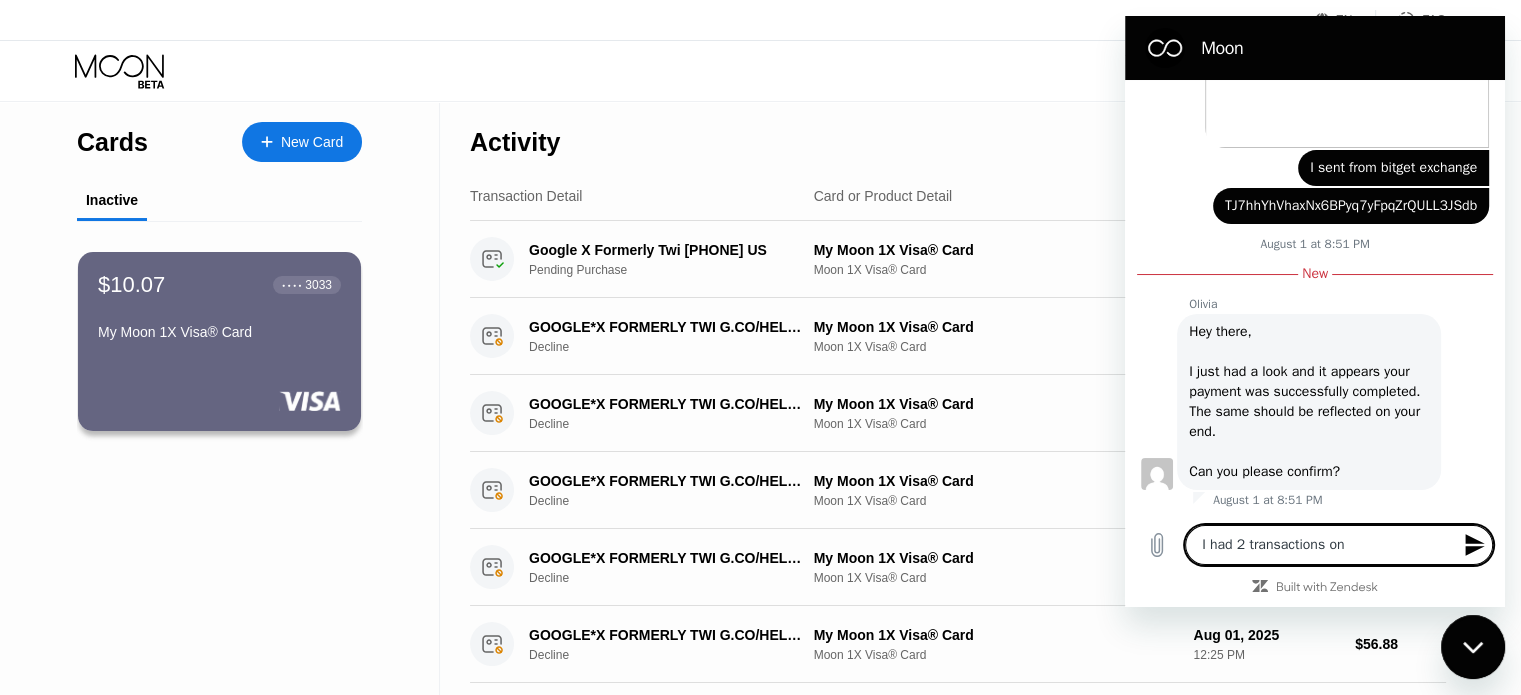 type on "I had 2 transactions on" 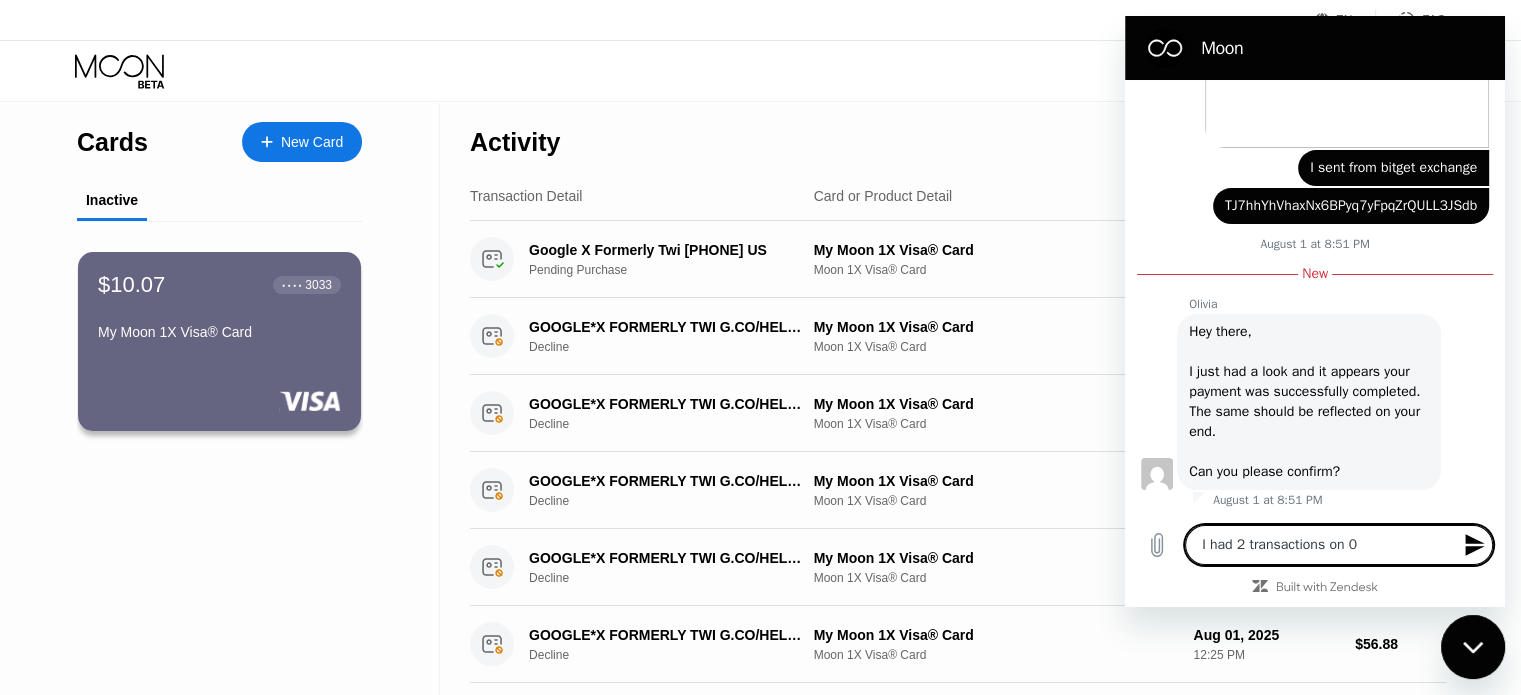 type on "I had 2 transactions on 0f" 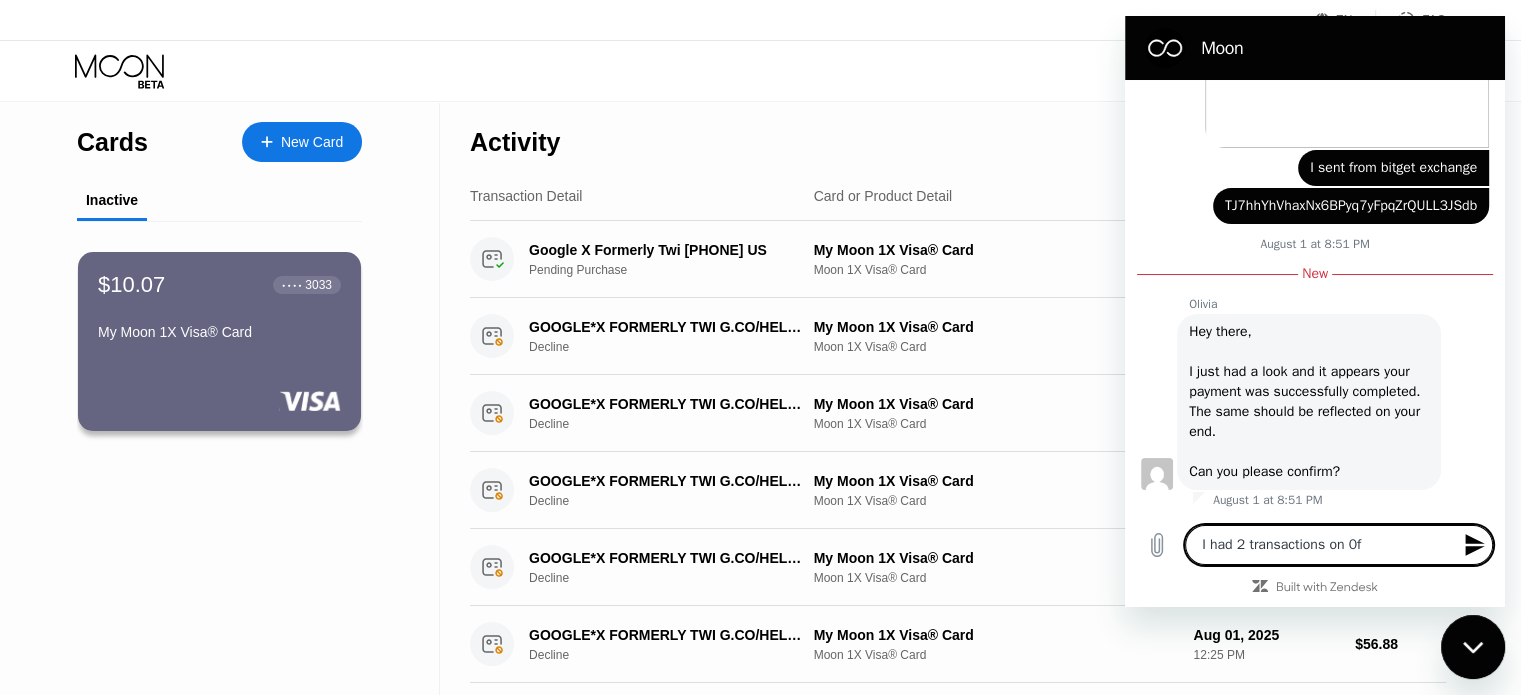 type on "I had 2 transactions on 0f" 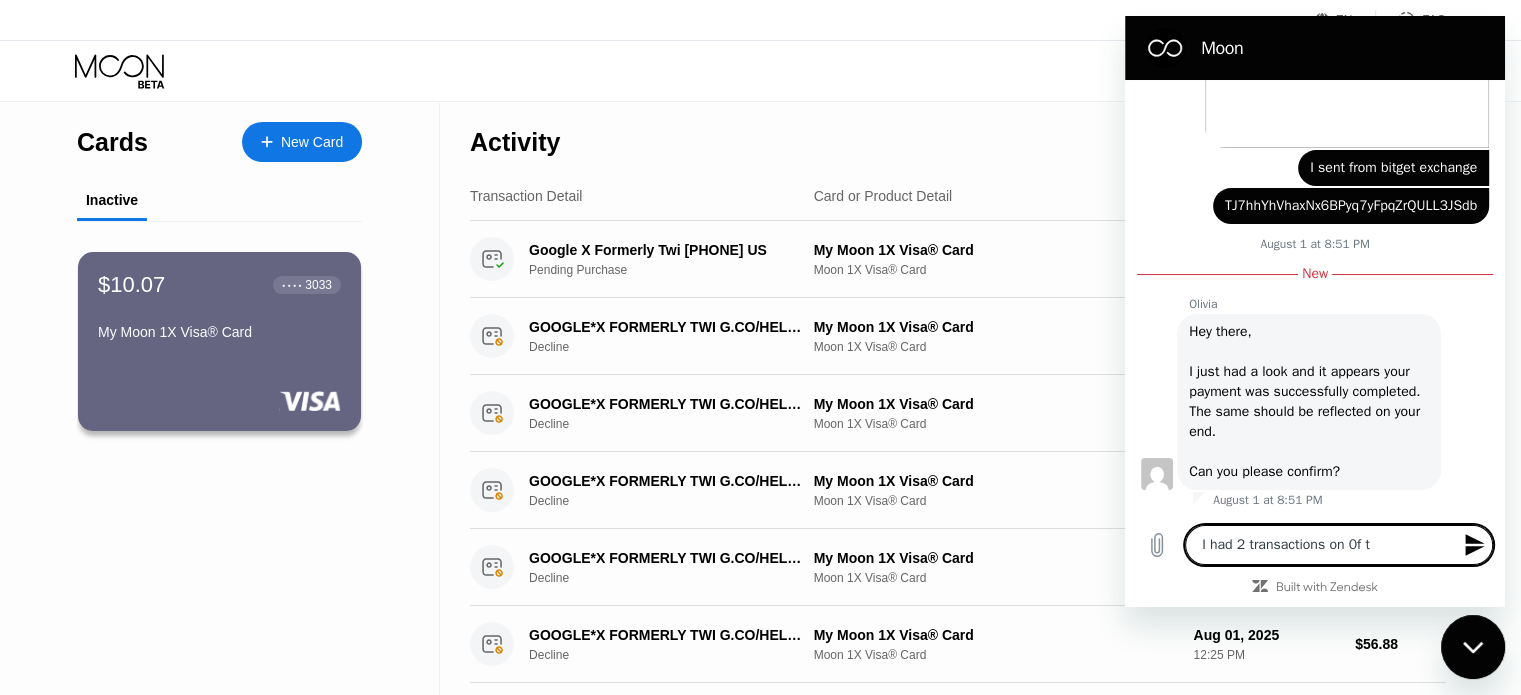 type on "I had 2 transactions on 0f th" 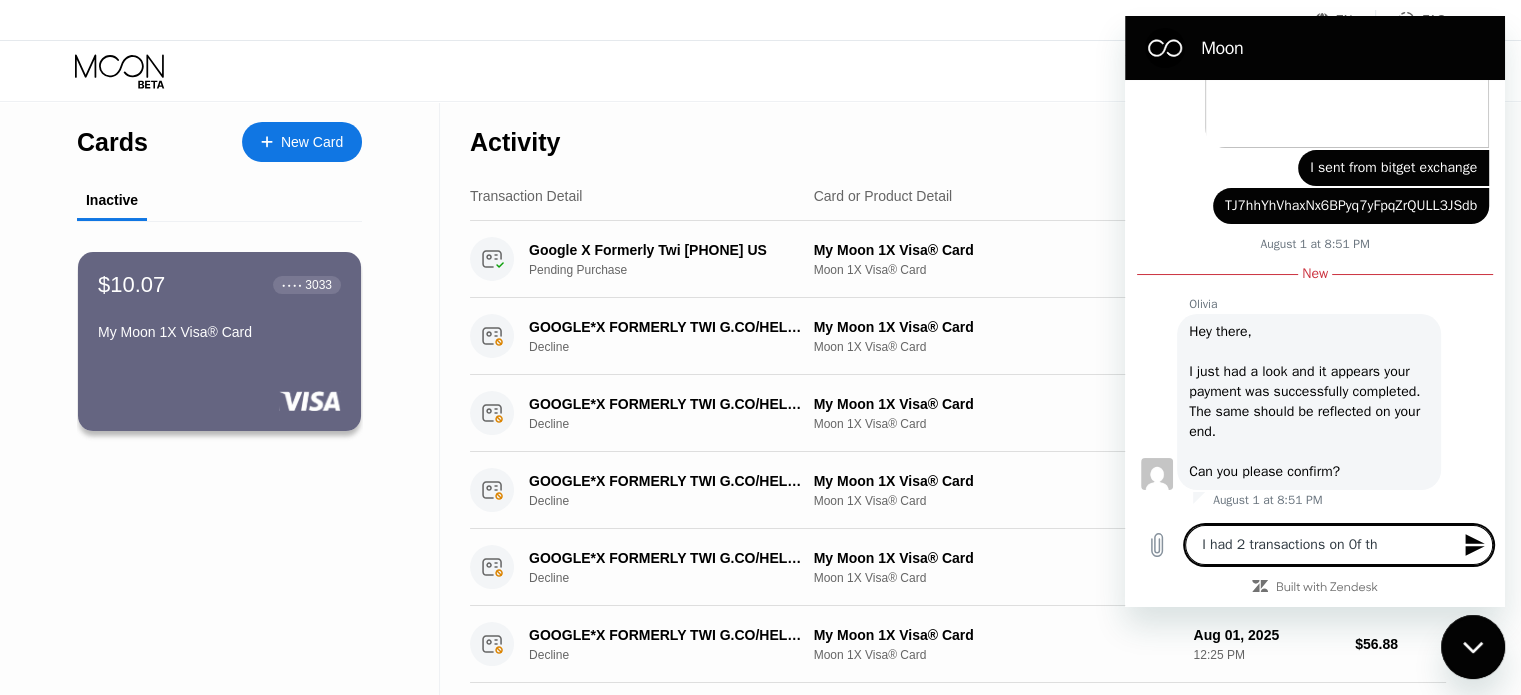 type on "I had 2 transactions on 0f tha" 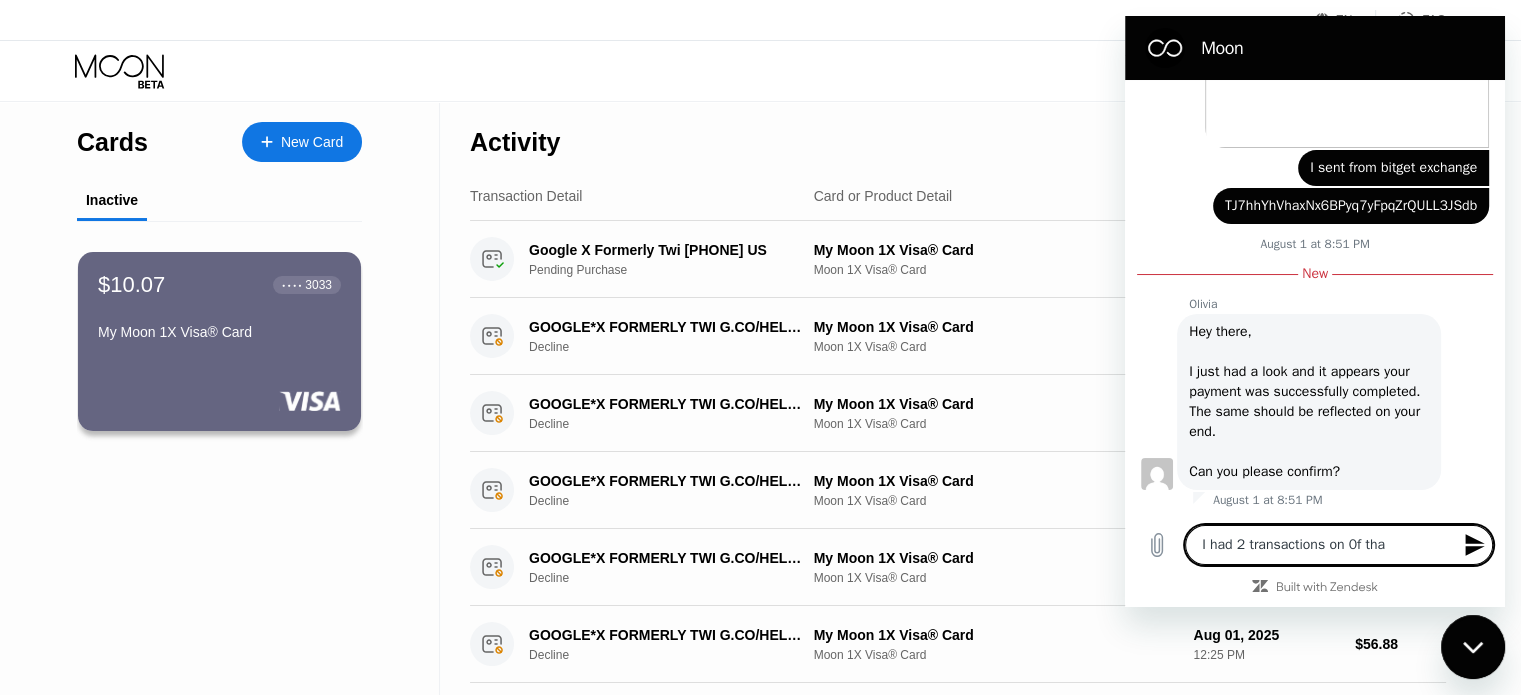type on "I had 2 transactions on 0f that" 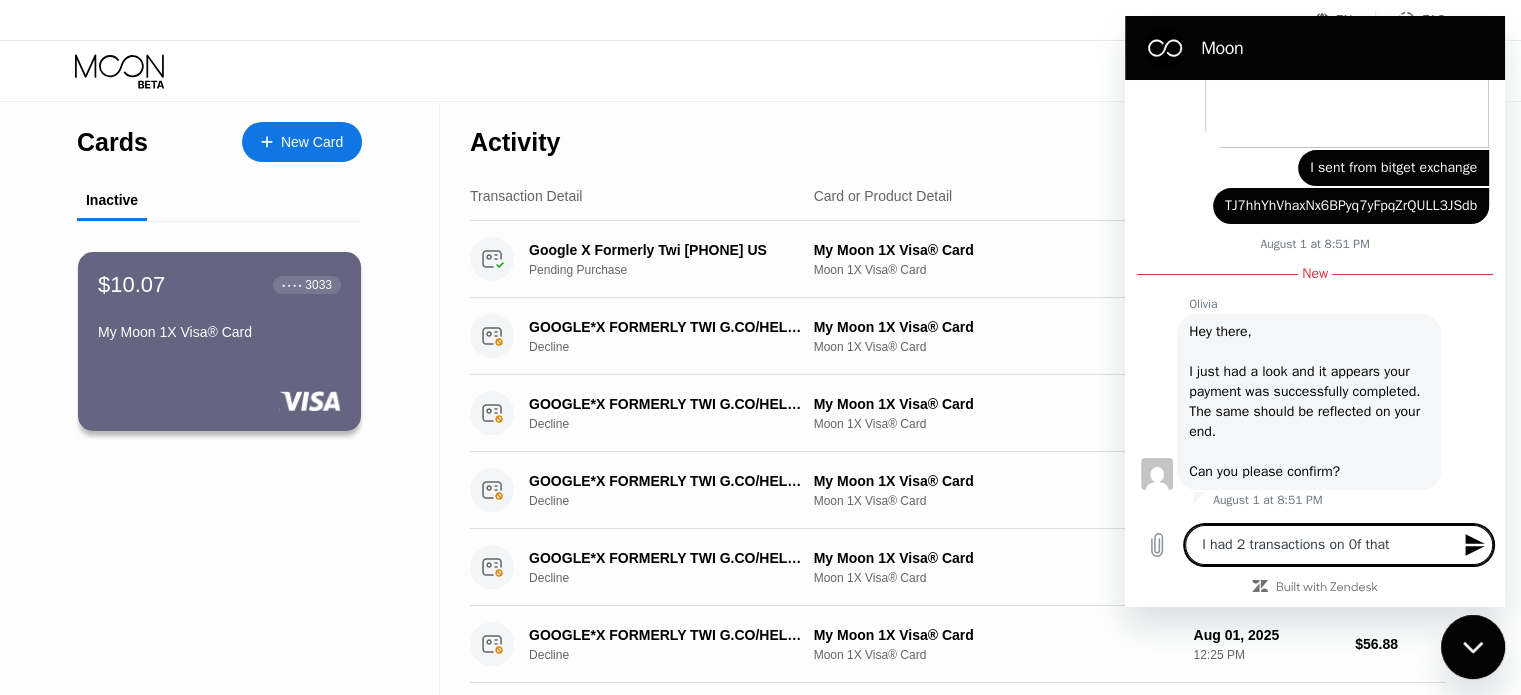 type on "I had 2 transactions on 0f that" 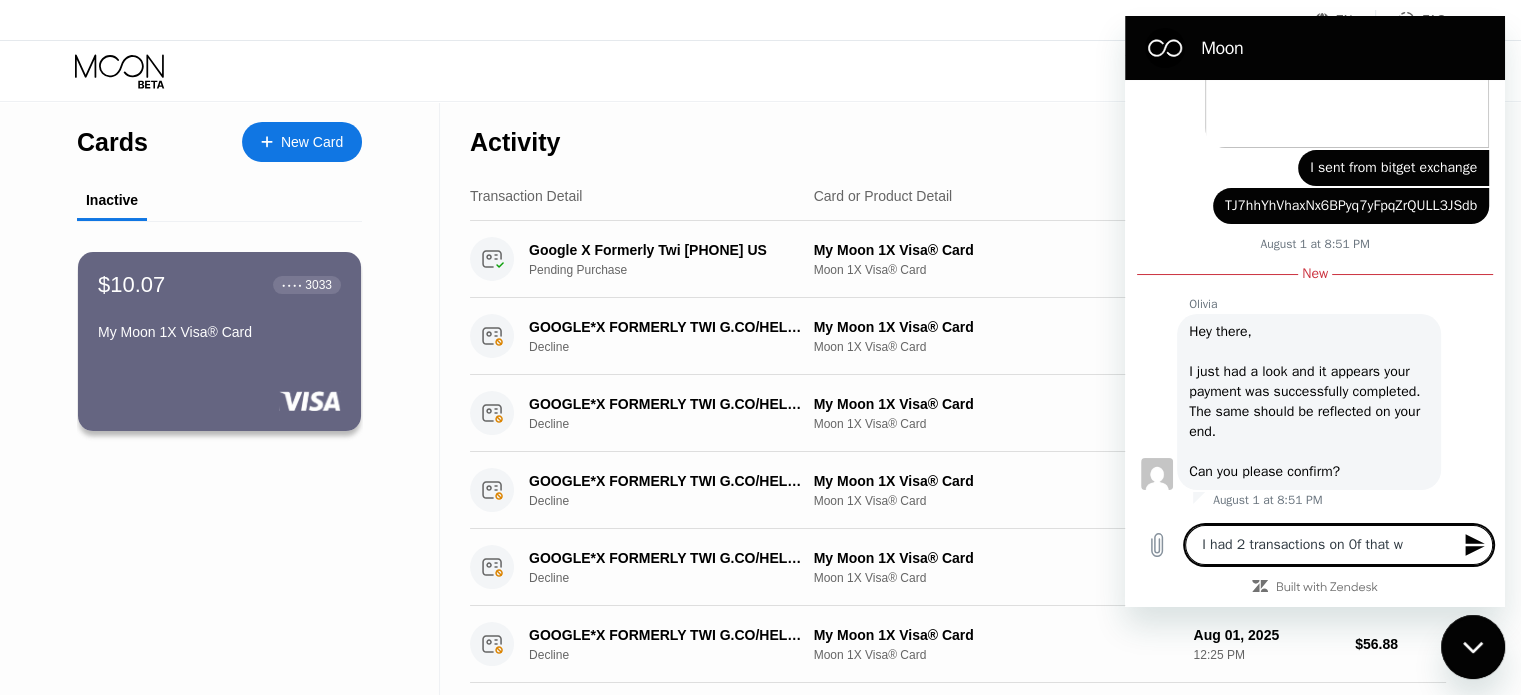 type on "I had 2 transactions on 0f that wa" 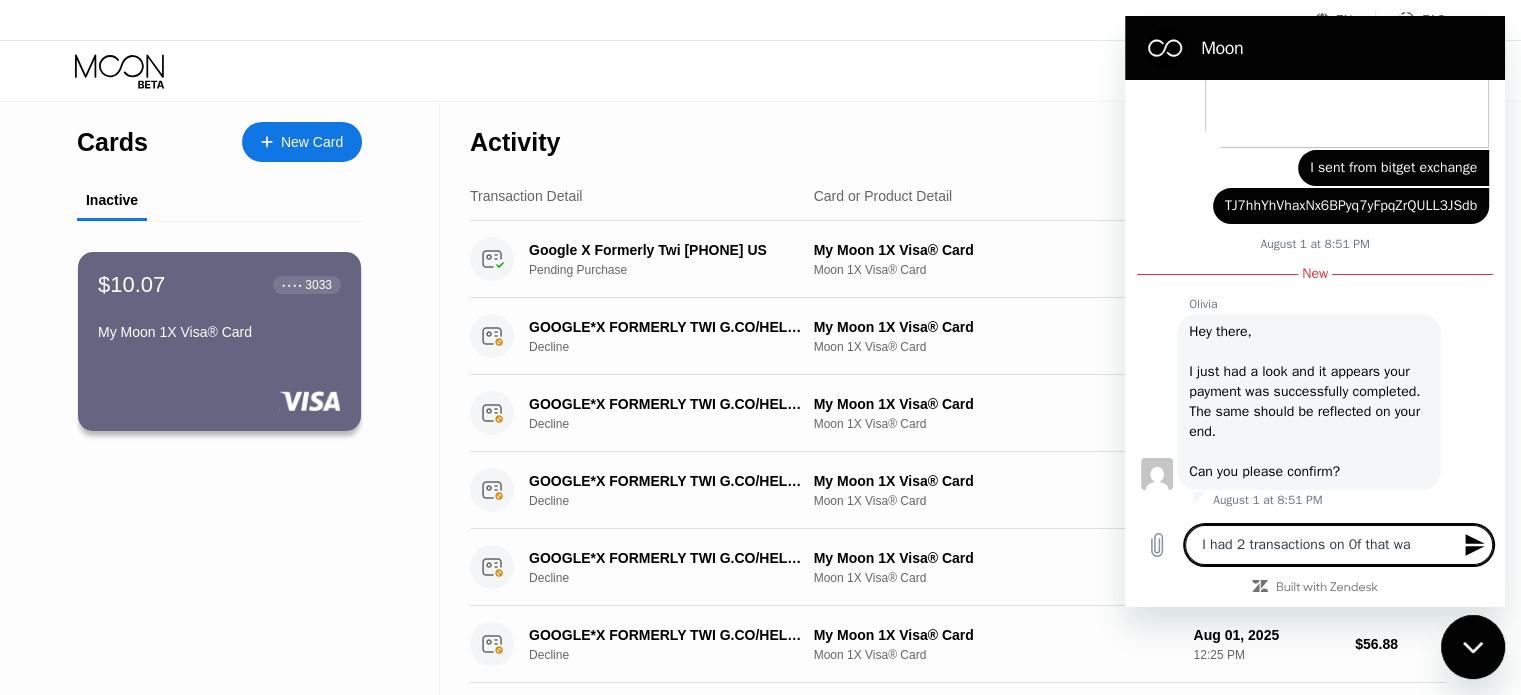 type on "I had 2 transactions on 0f that was" 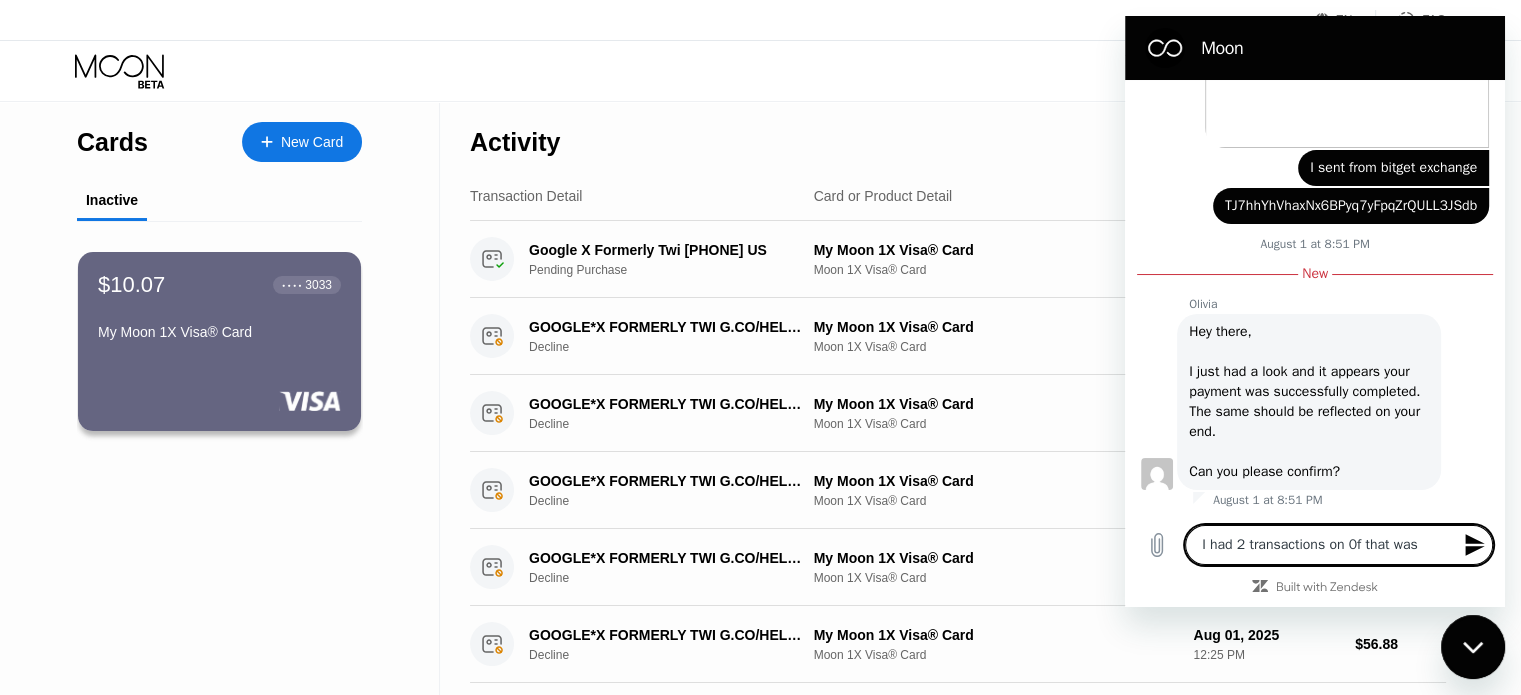 type on "I had 2 transactions on 0f that was" 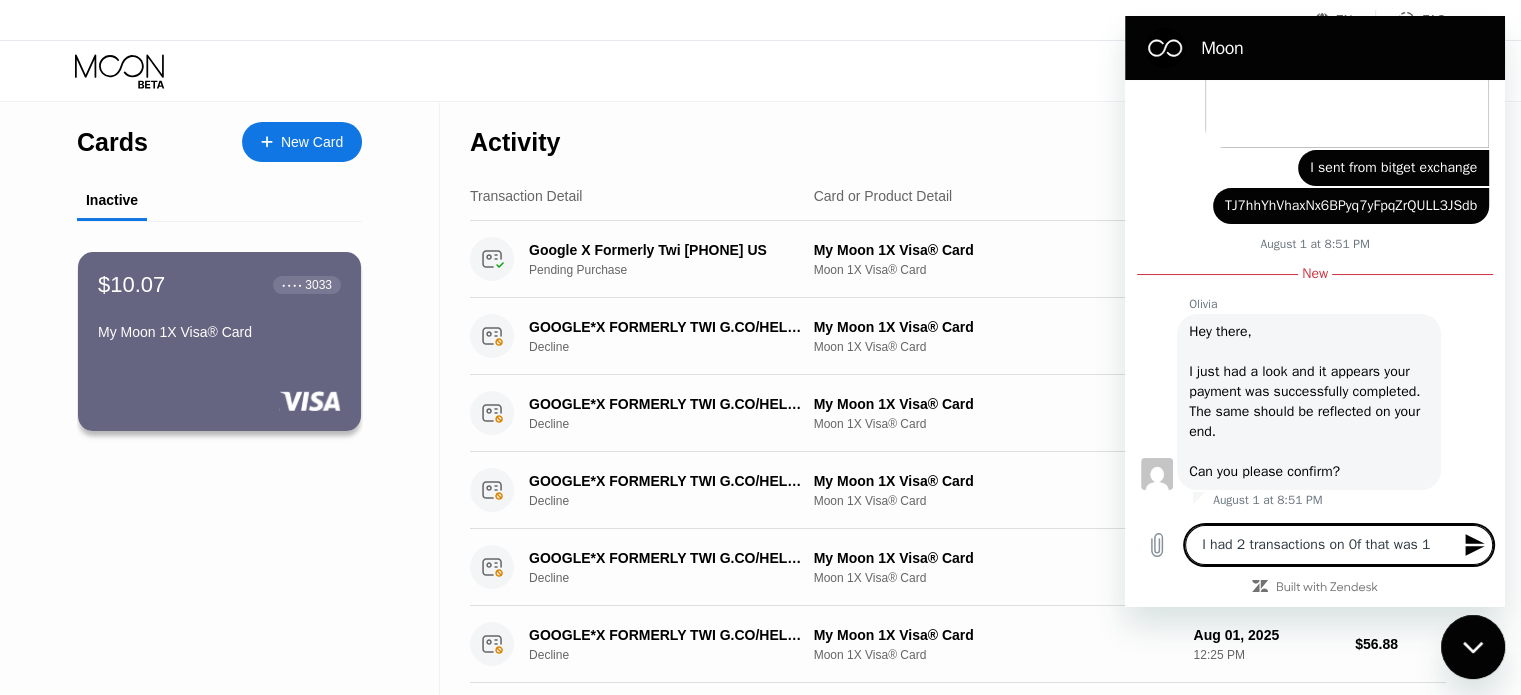type on "I had 2 transactions on 0f that was 19" 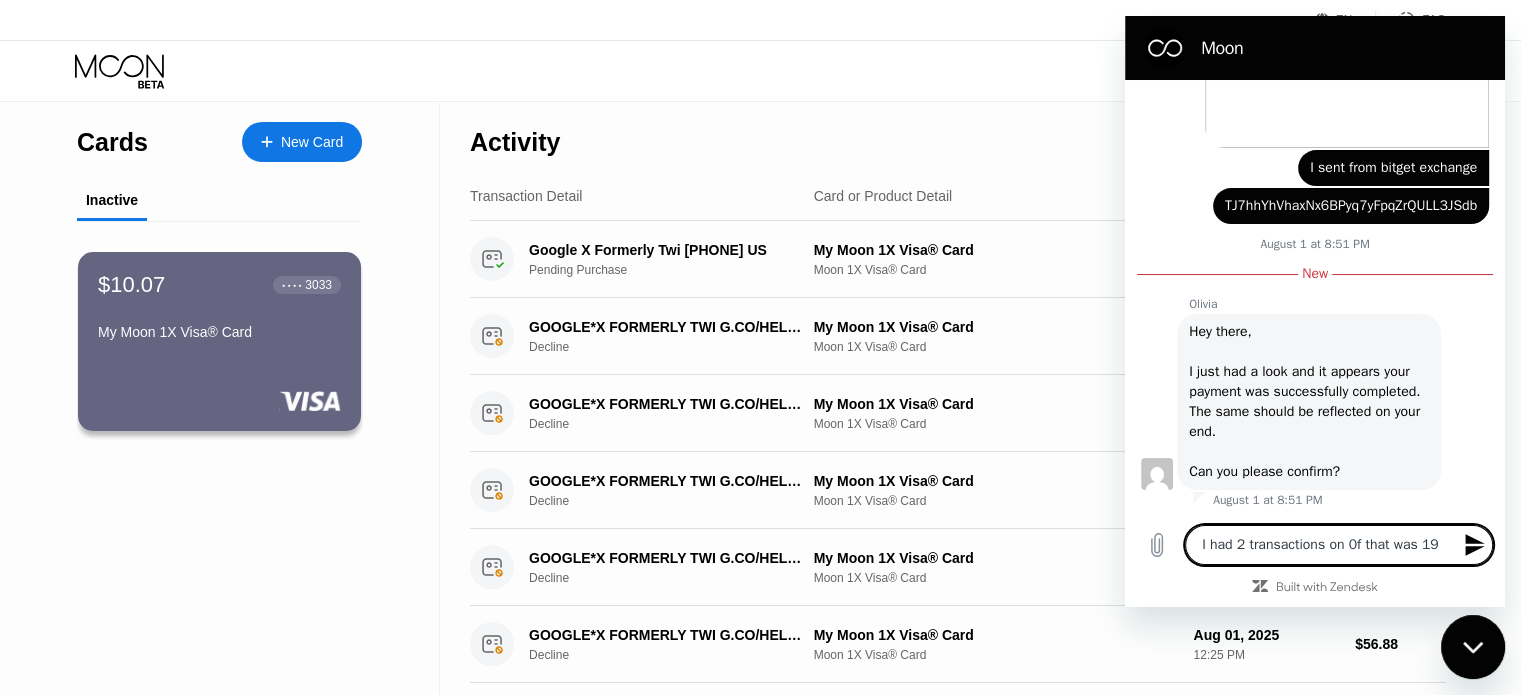 type on "I had 2 transactions on 0f that was 1" 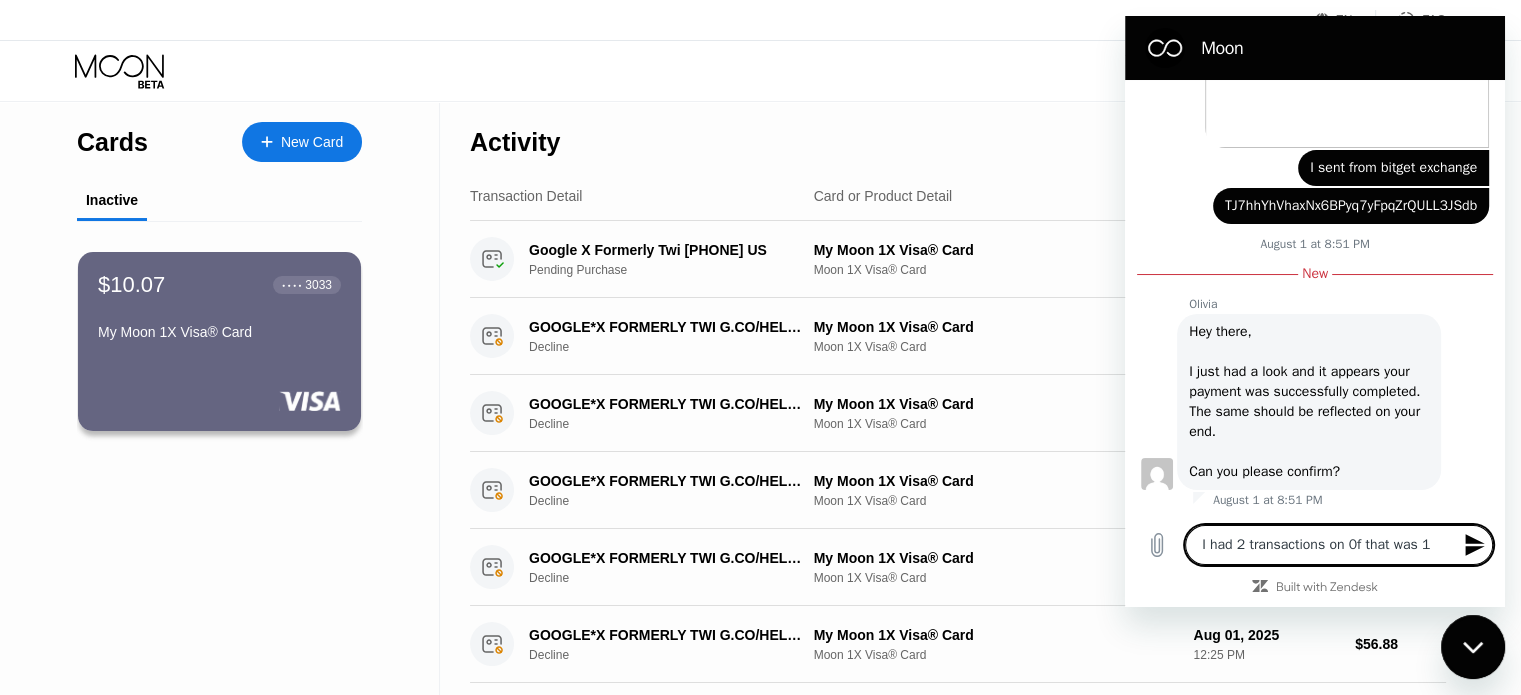 type on "I had 2 transactions on 0f that was" 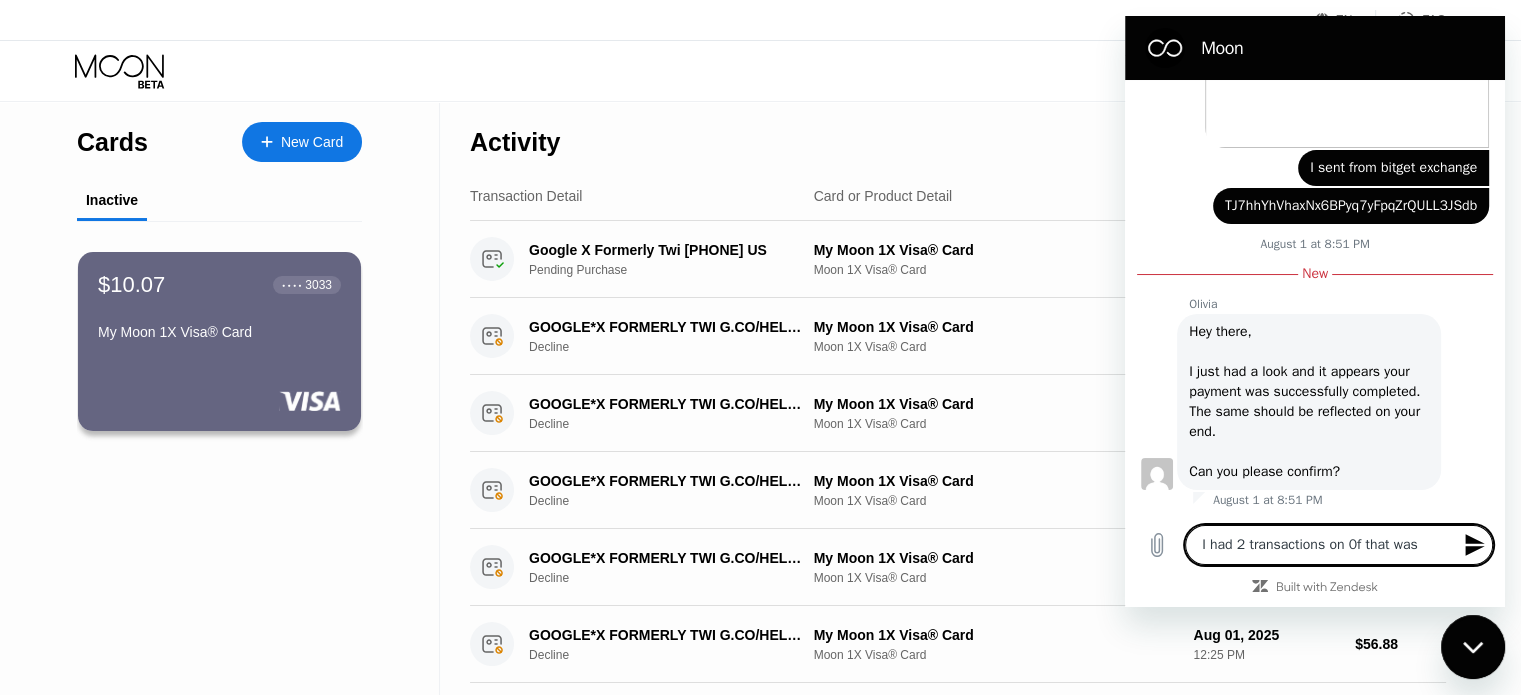 type on "I had 2 transactions on 0f that was a" 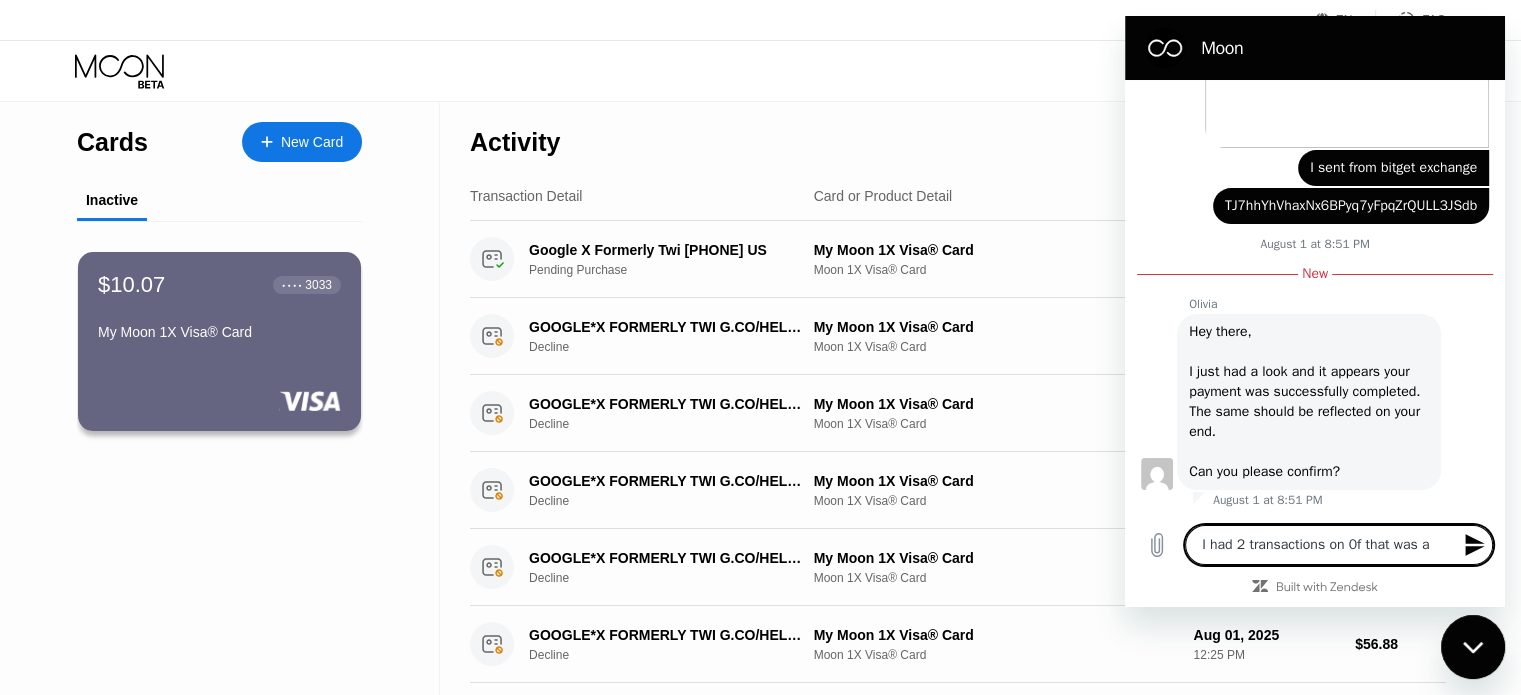 type on "I had 2 transactions on 0f that was ab" 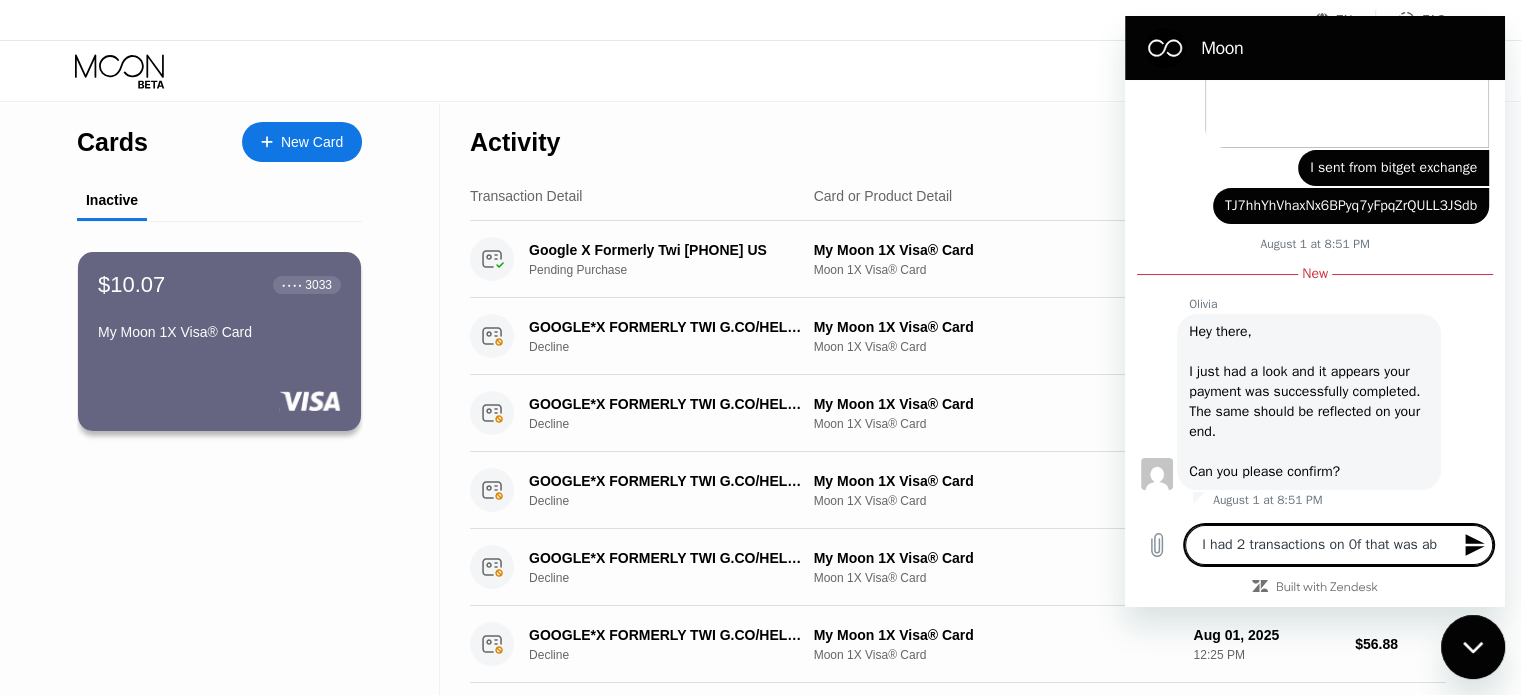 type on "I had 2 transactions on 0f that was abo" 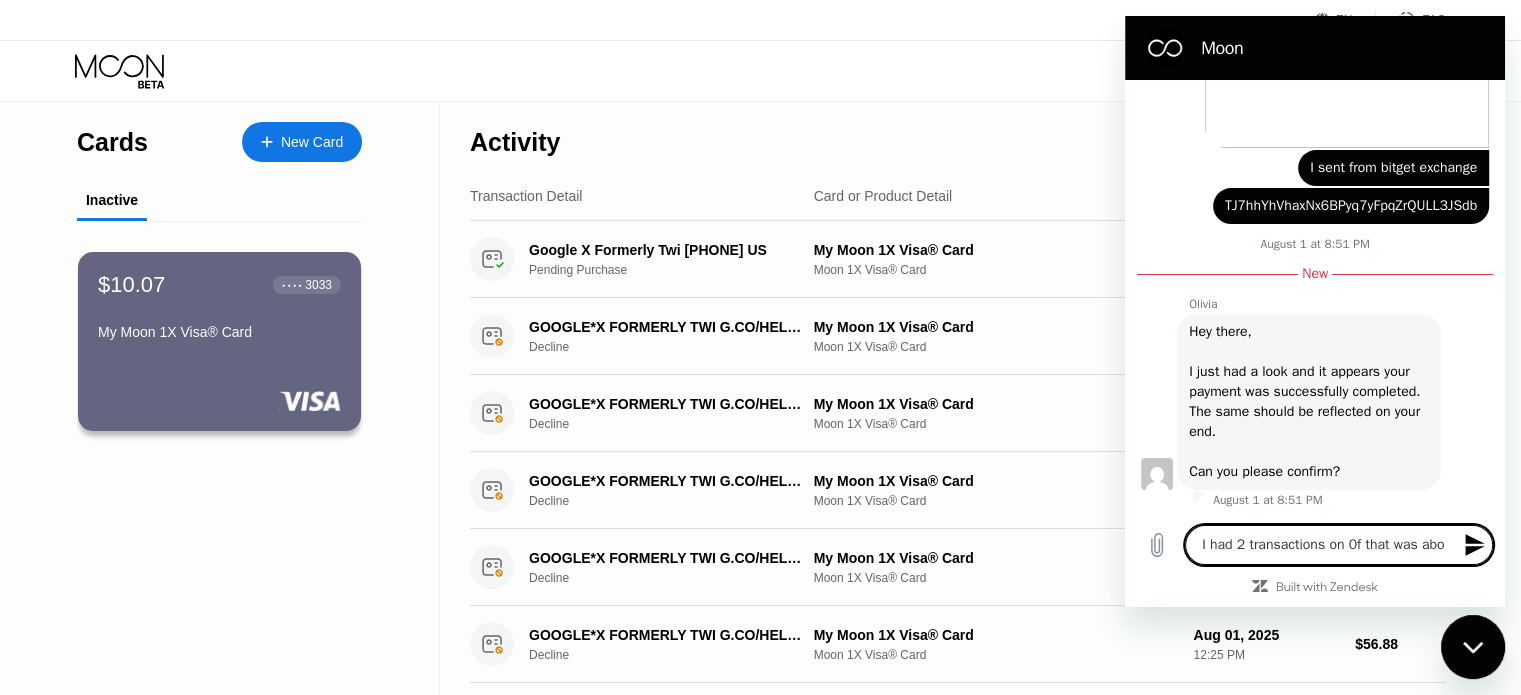 type on "I had 2 transactions on 0f that was abou" 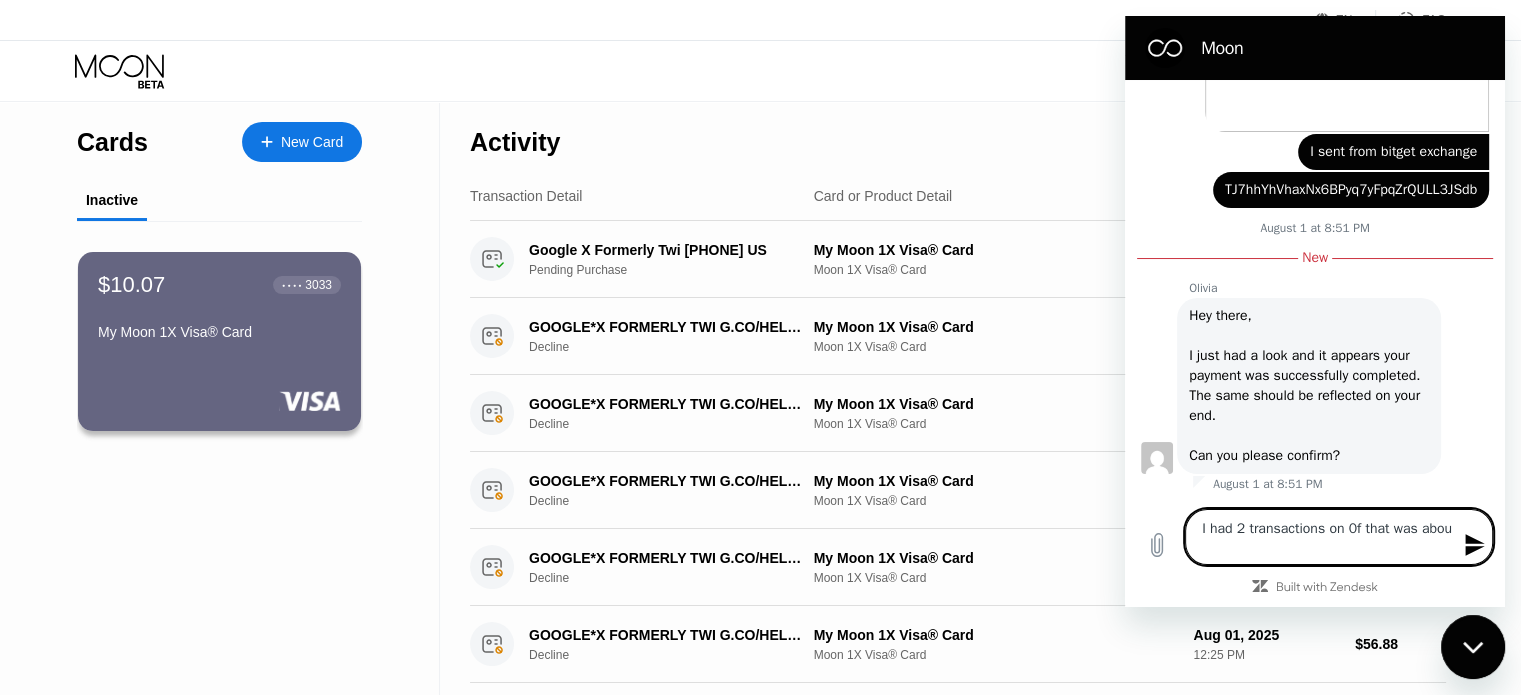 type on "I had 2 transactions on 0f that was about" 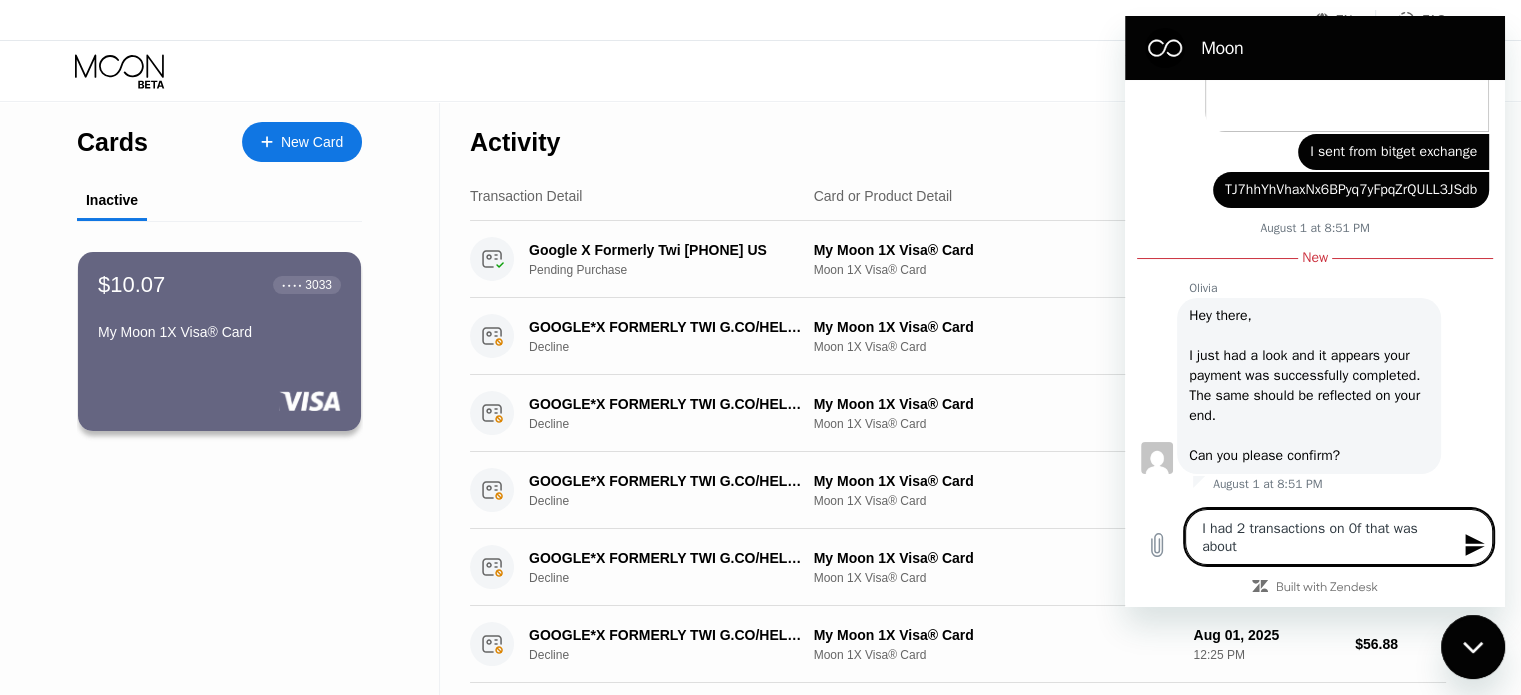 type on "I had 2 transactions on 0f that was about" 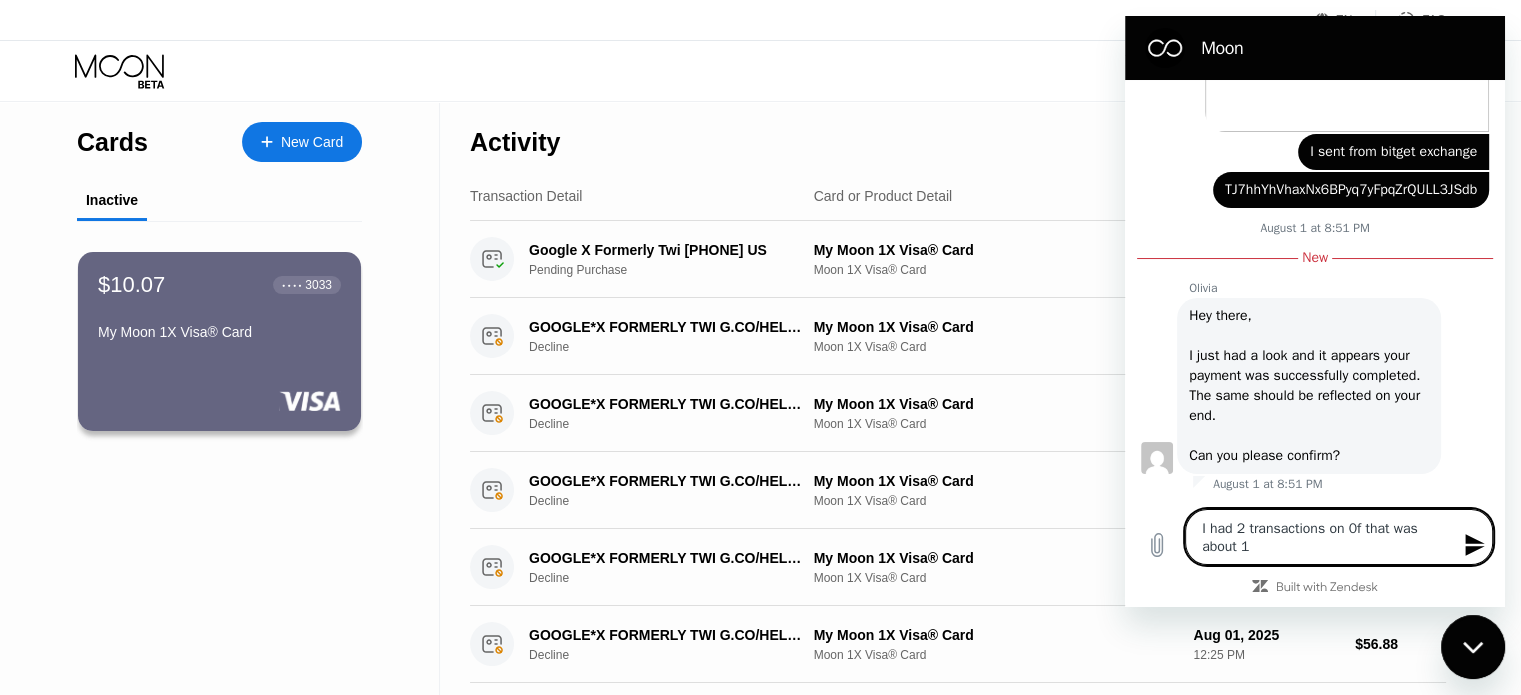 type on "I had 2 transactions on 0f that was about 19" 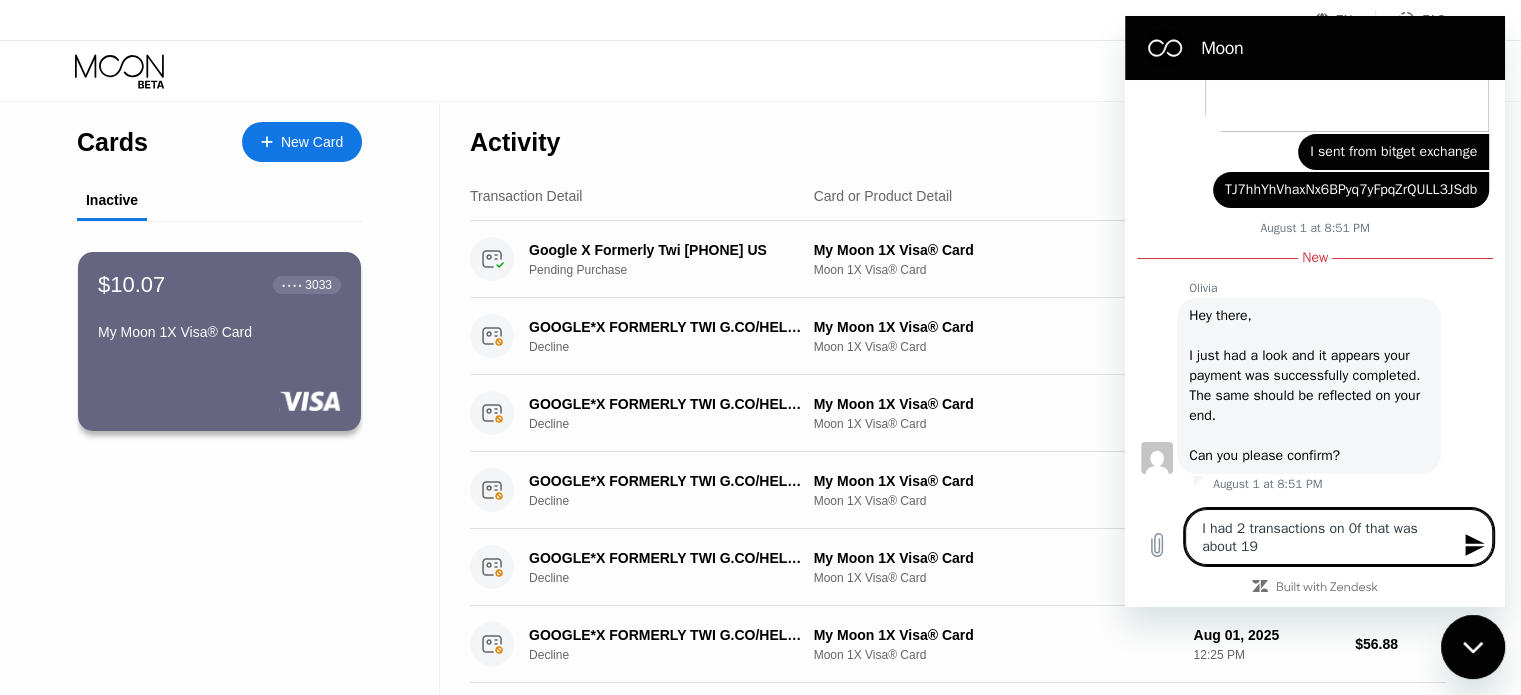 type on "I had 2 transactions on 0f that was about 19" 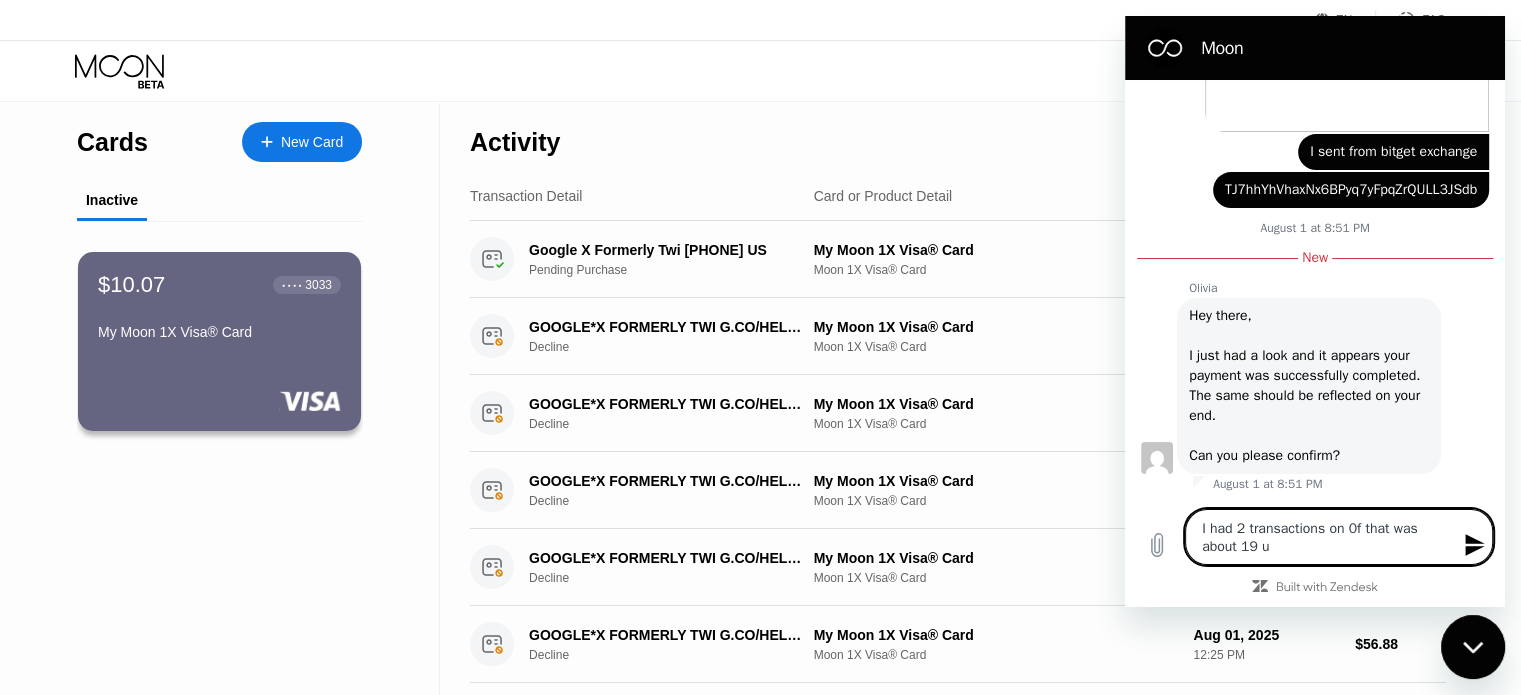 type on "I had 2 transactions on 0f that was about 19 us" 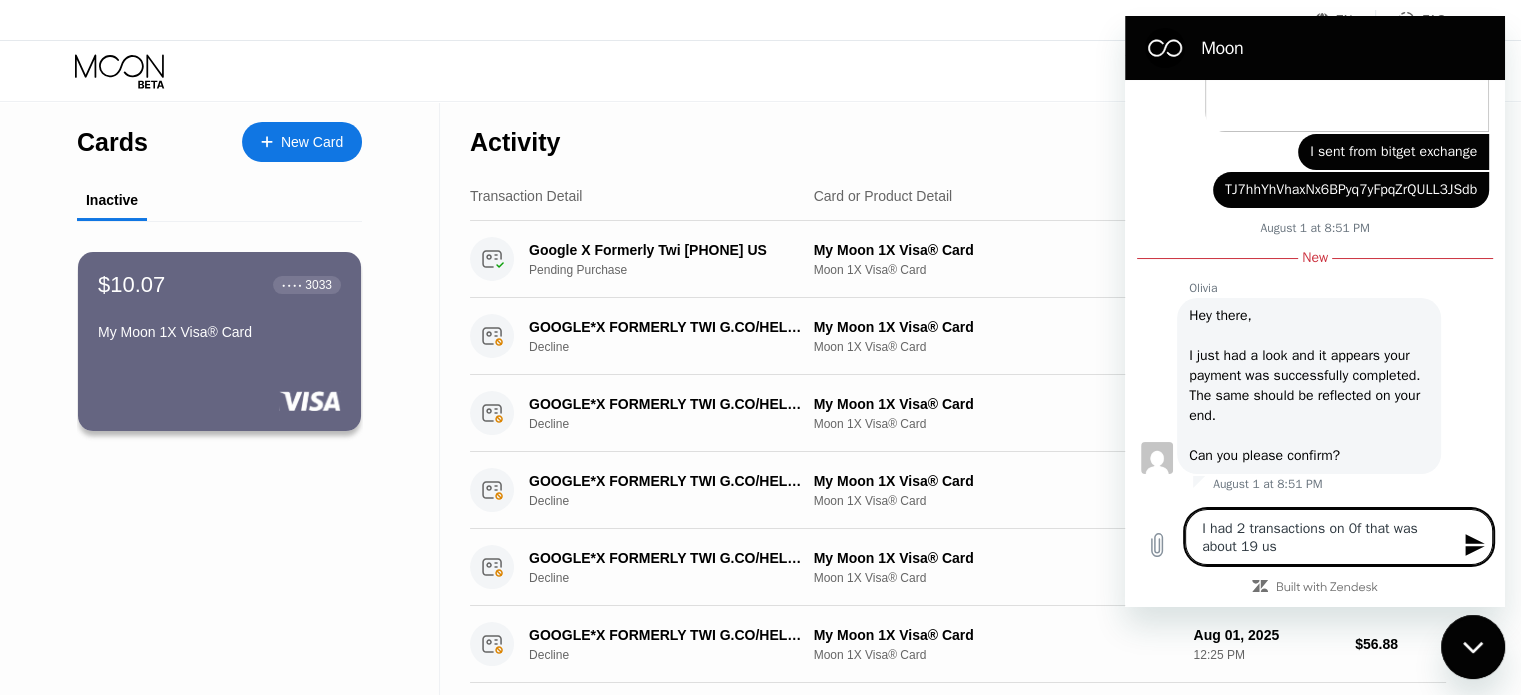 type on "I had 2 transactions on 0f that was about 19 usd" 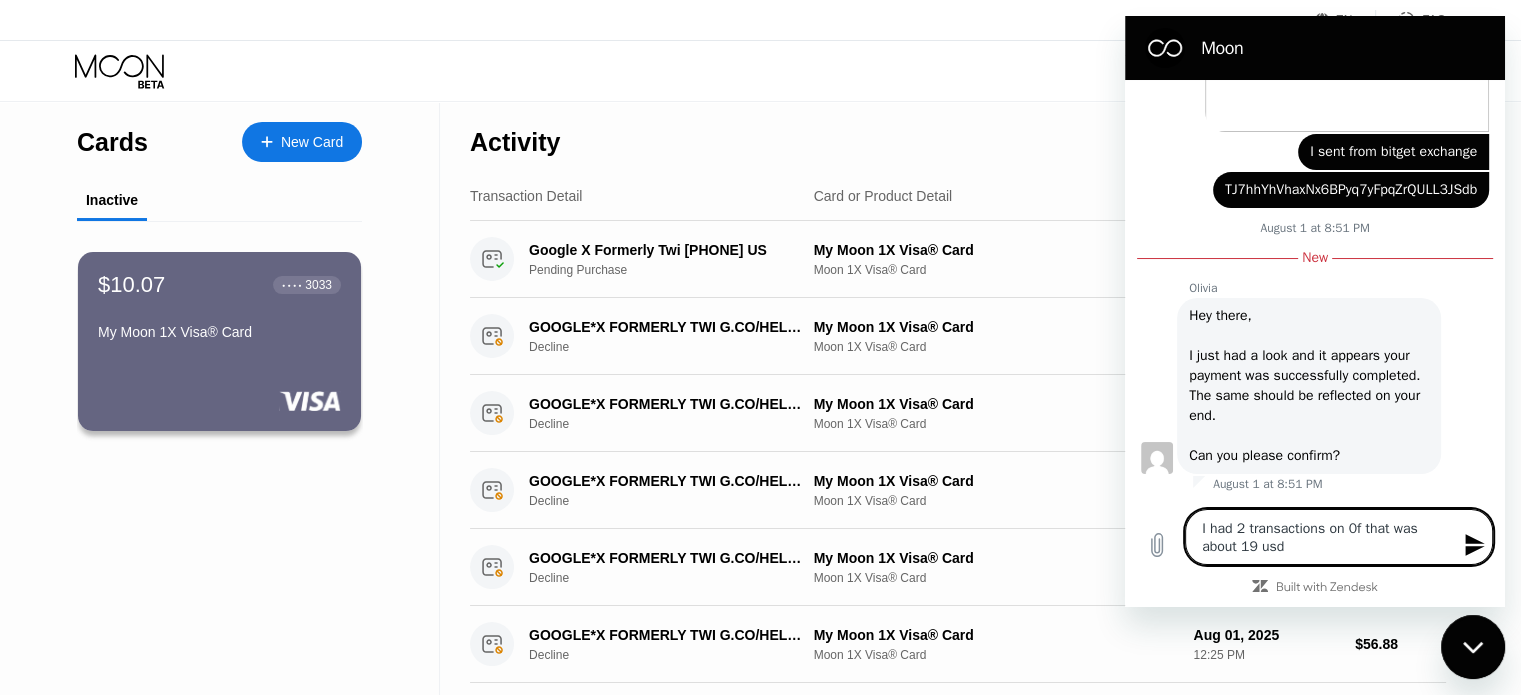 type on "I had 2 transactions on 0f that was about 19 usdt" 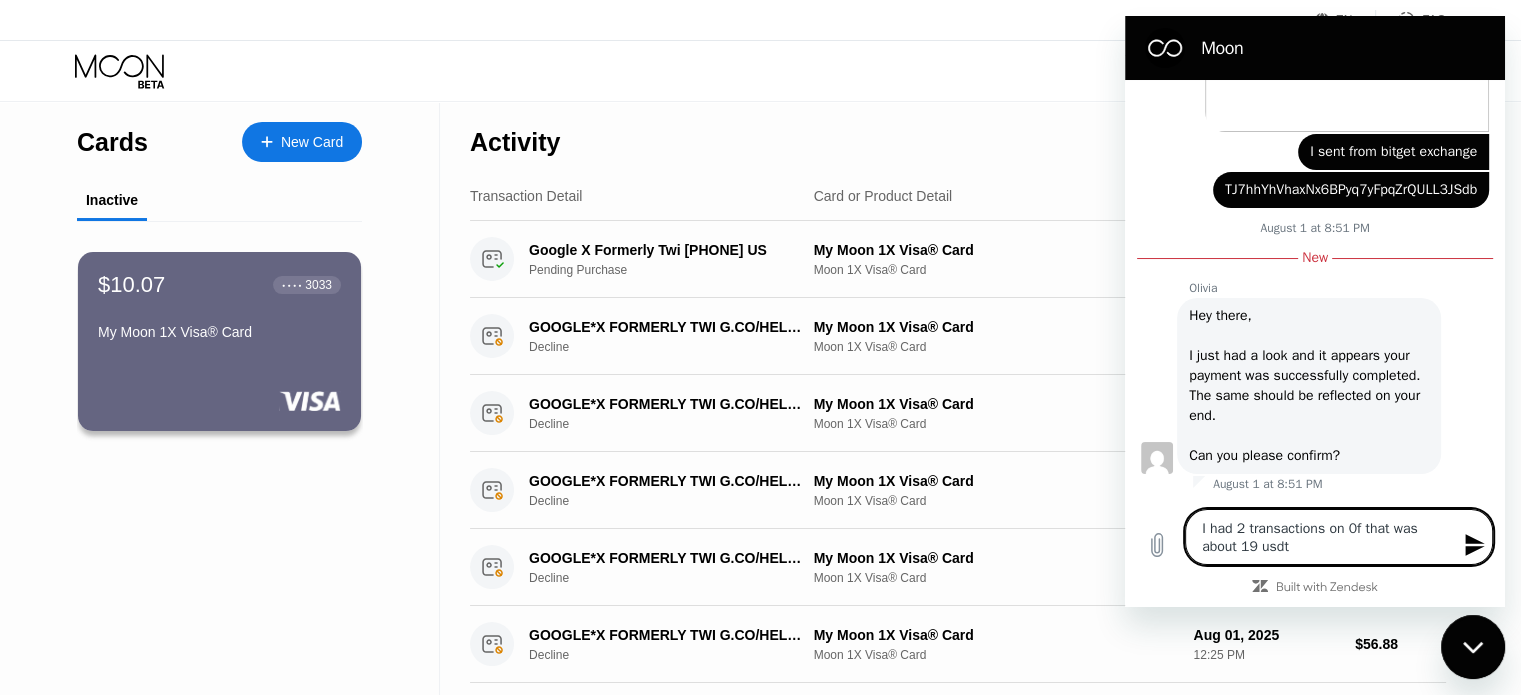 type on "I had 2 transactions on 0f that was about 19 usdt" 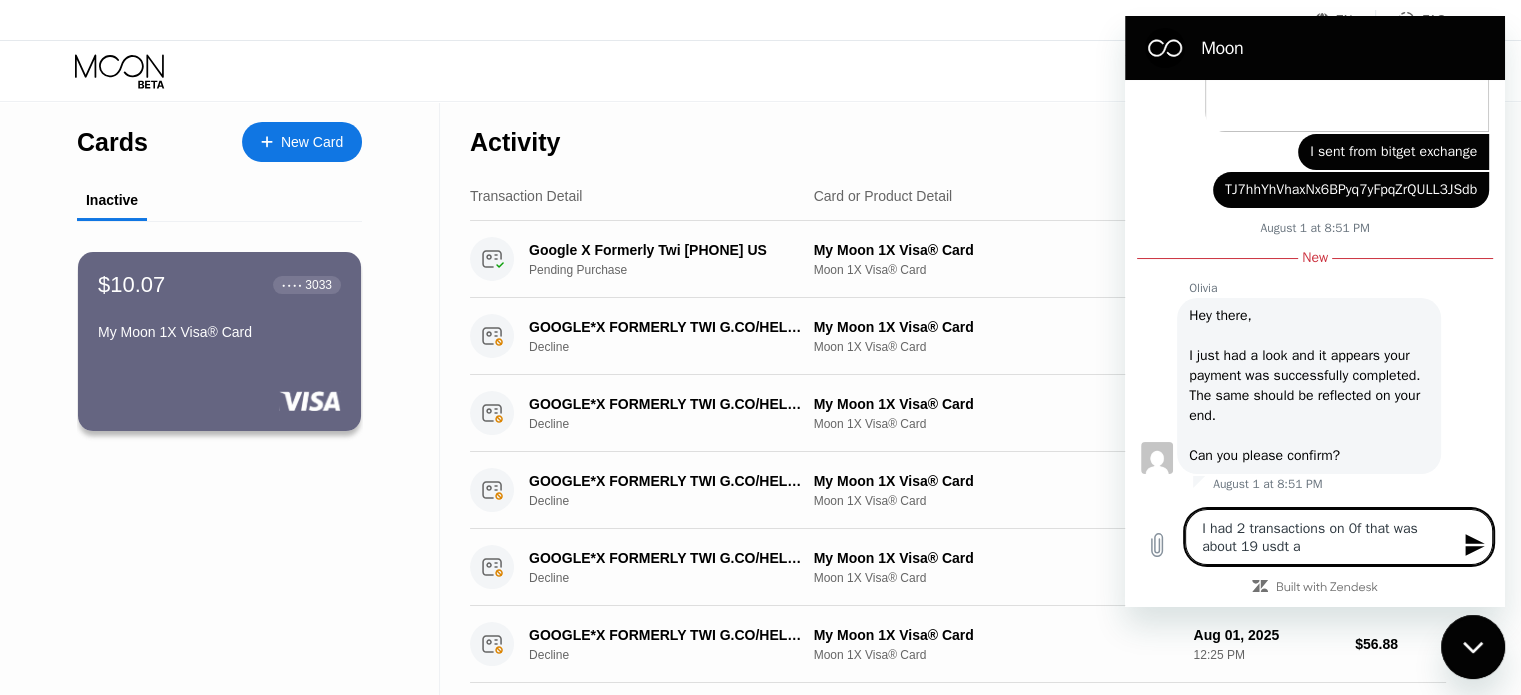 type on "x" 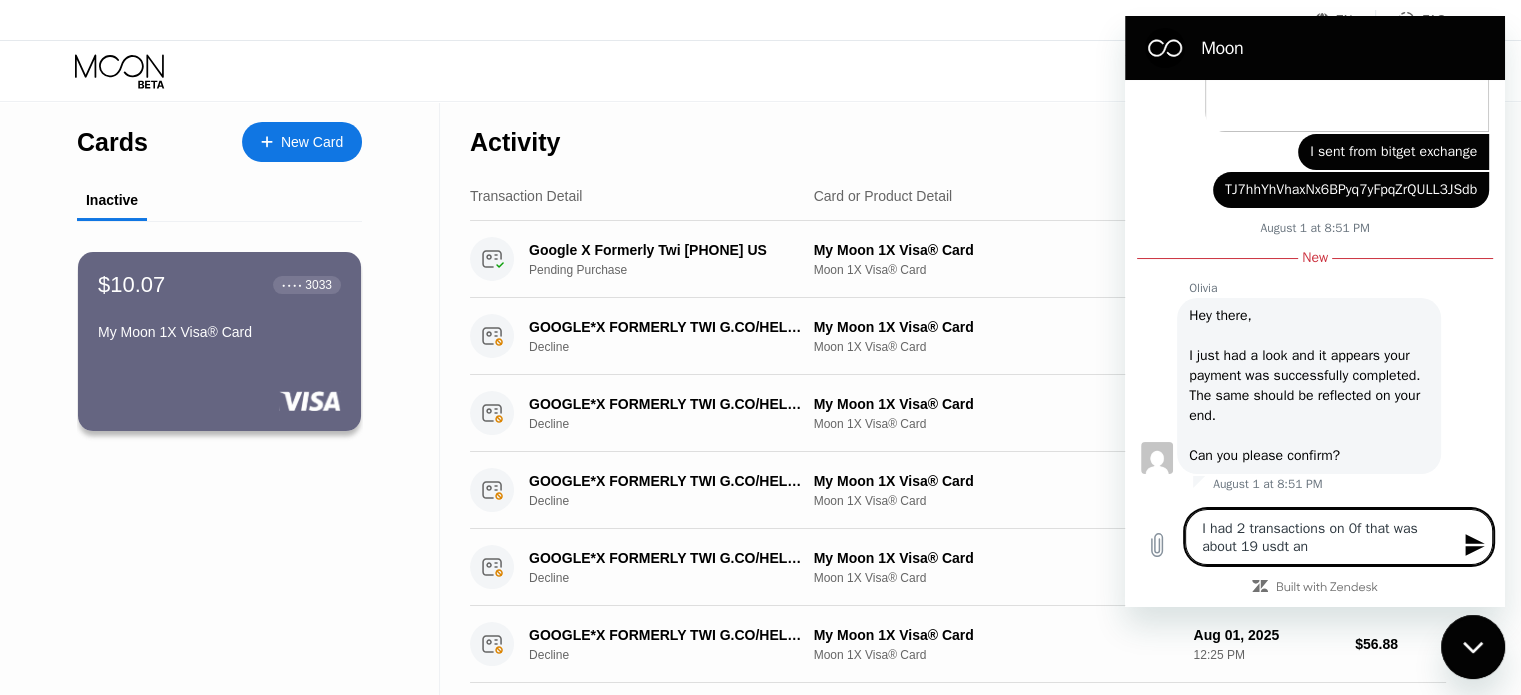 type on "I had 2 transactions on 0f that was about 19 usdt and" 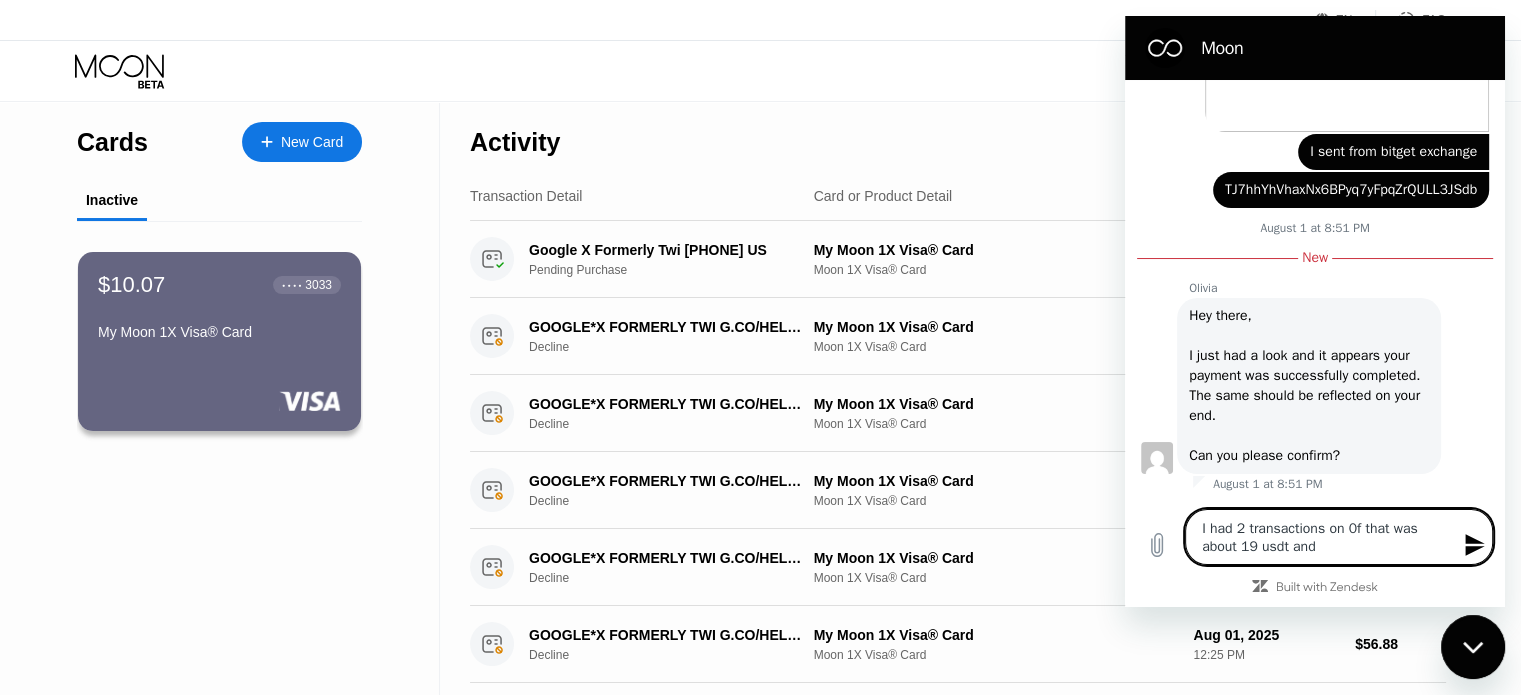 type on "I had 2 transactions on 0f that was about 19 usdt and" 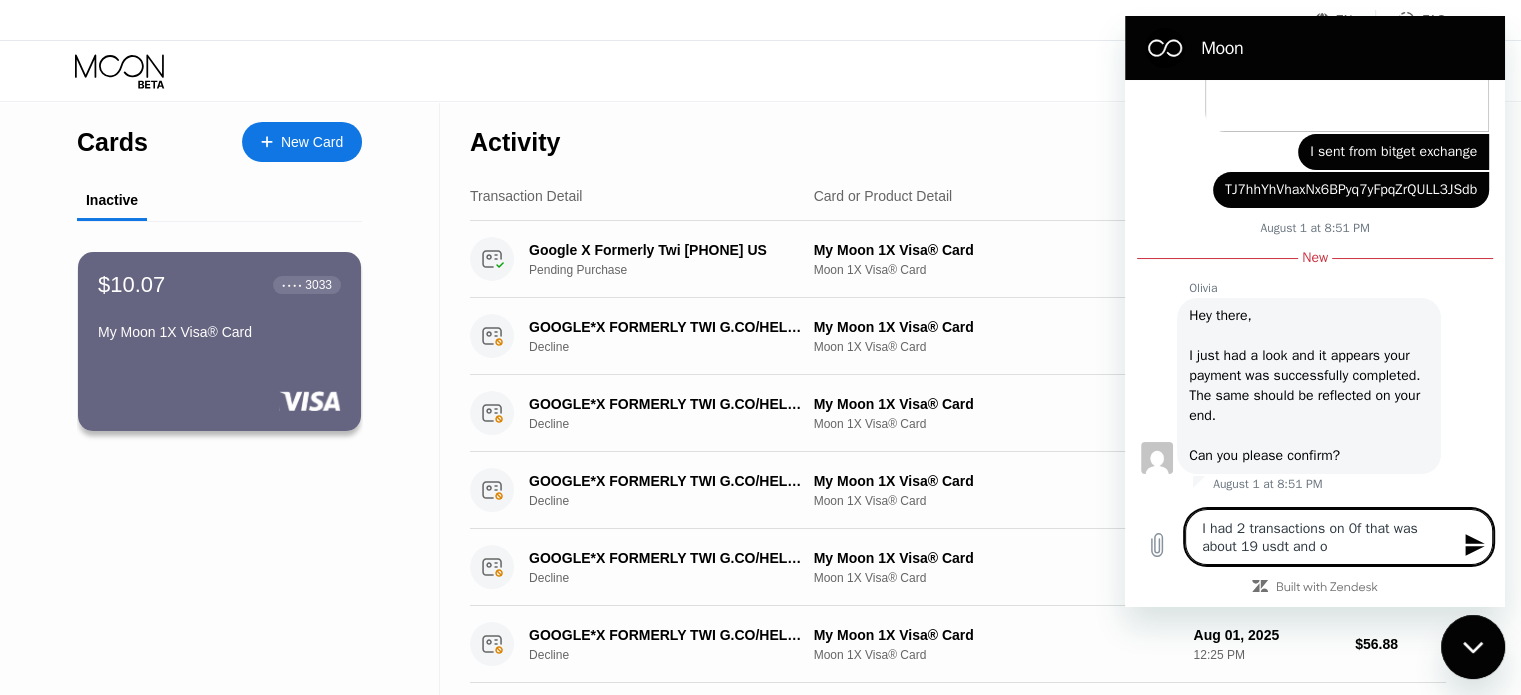 type on "I had 2 transactions on 0f that was about 19 usdt and ot" 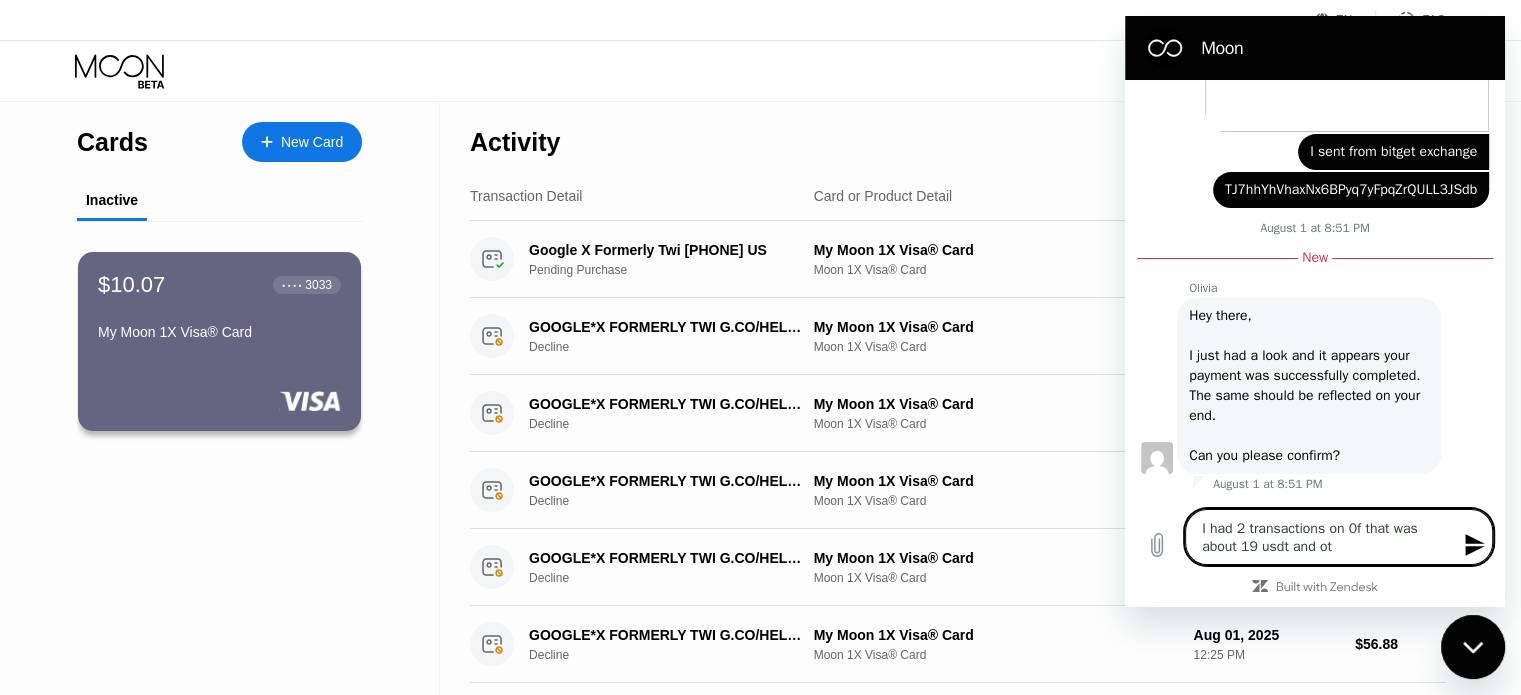type on "I had 2 transactions on 0f that was about 19 usdt and oth" 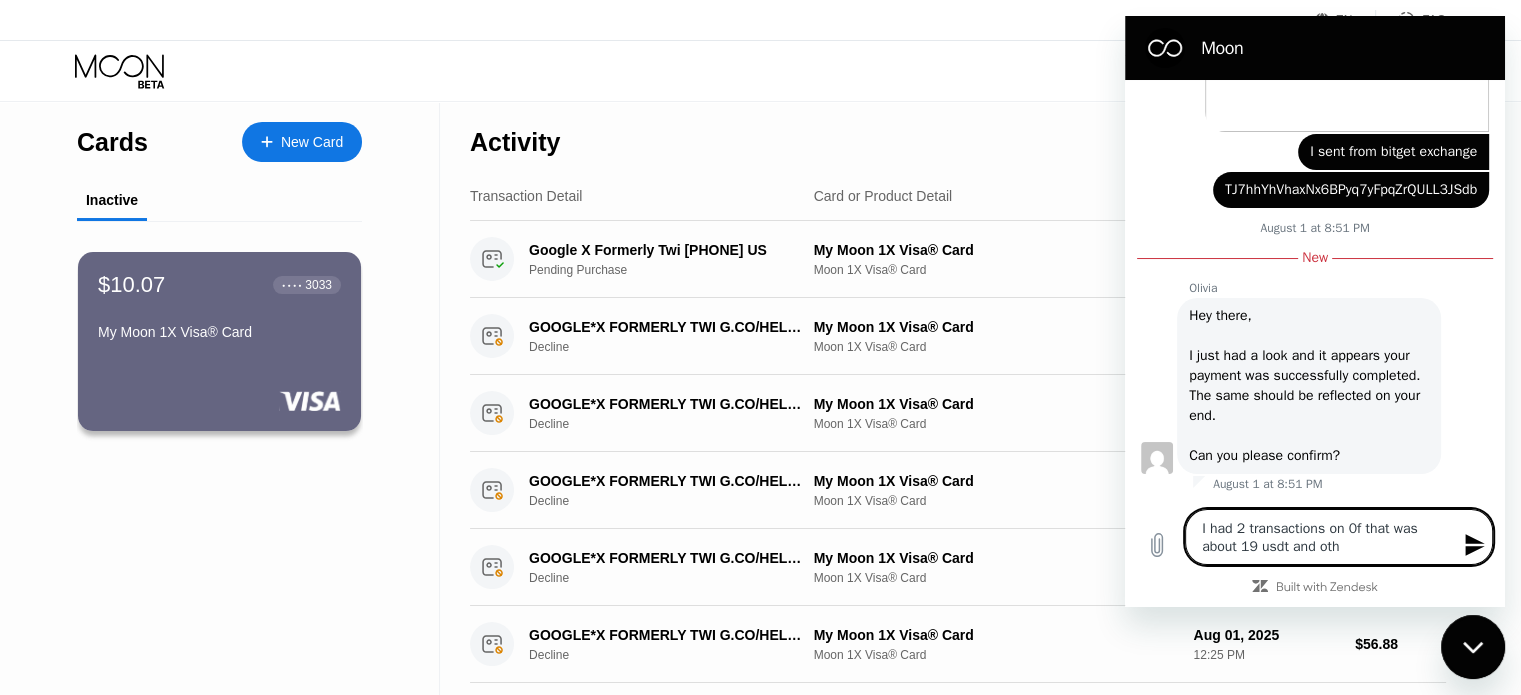 type on "x" 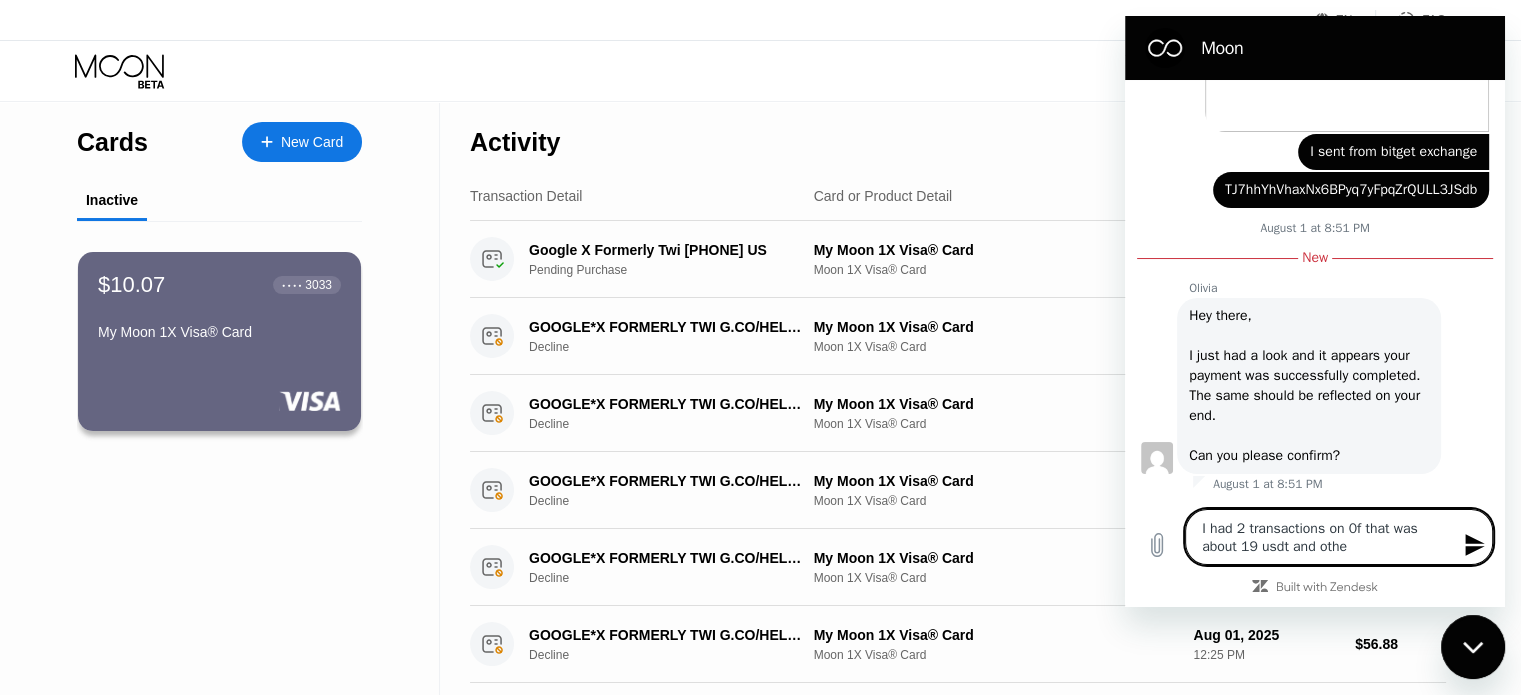 type on "x" 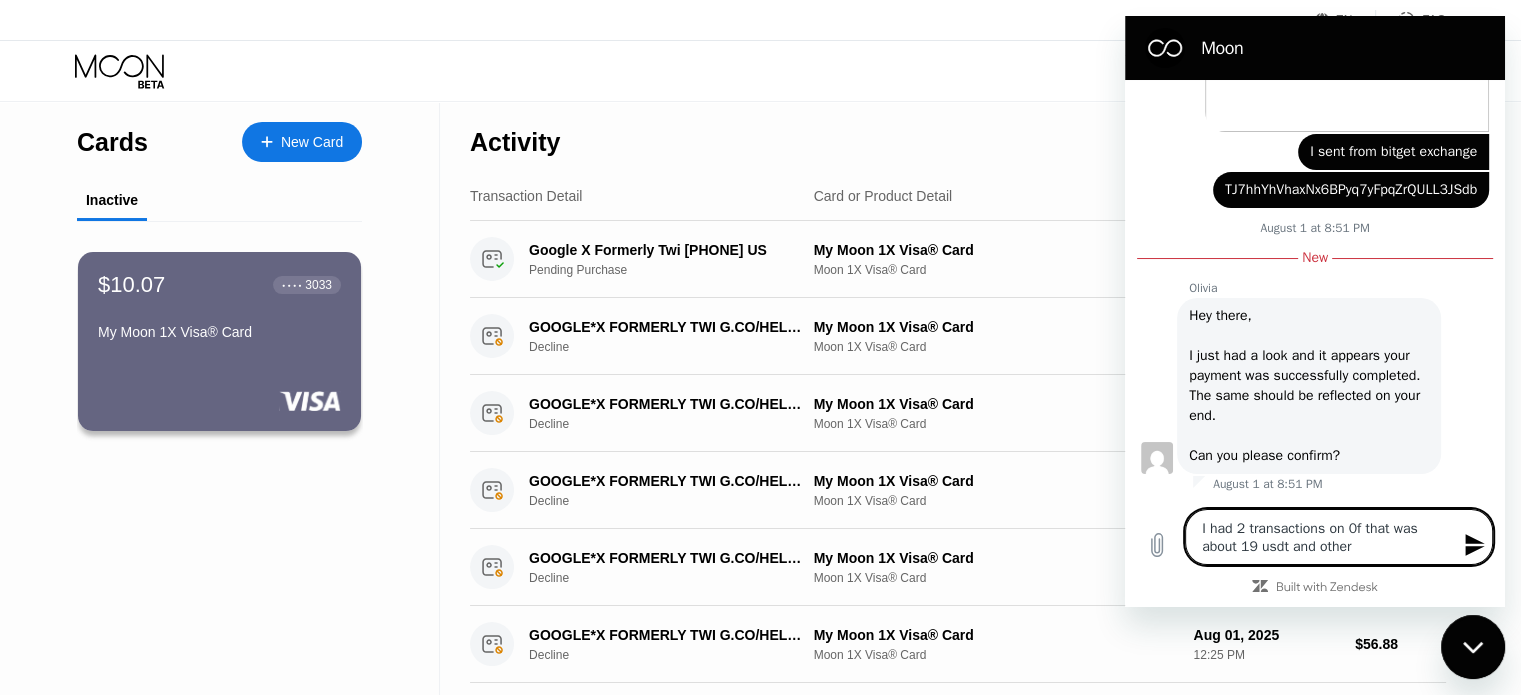 type on "I had 2 transactions on 0f that was about 19 usdt and other" 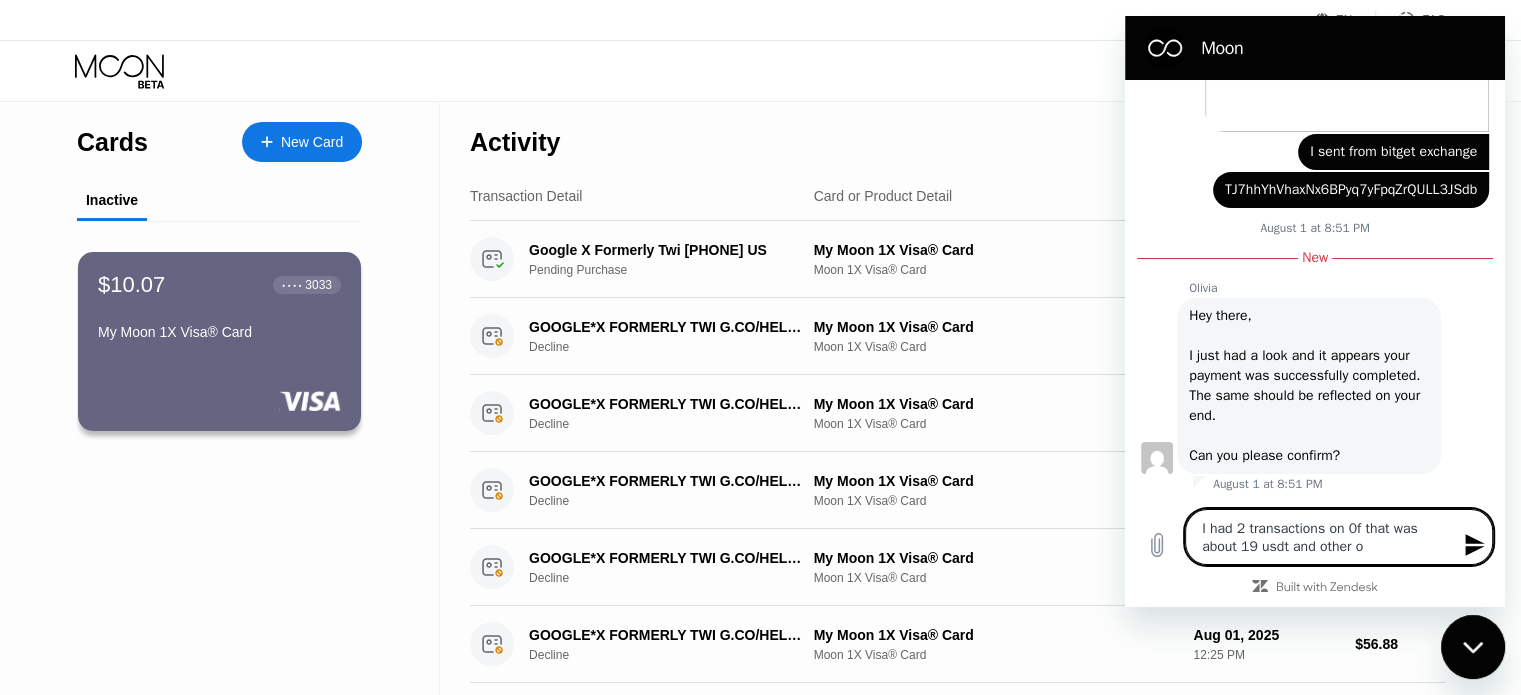 type on "I had 2 transactions on 0f that was about 19 usdt and other on" 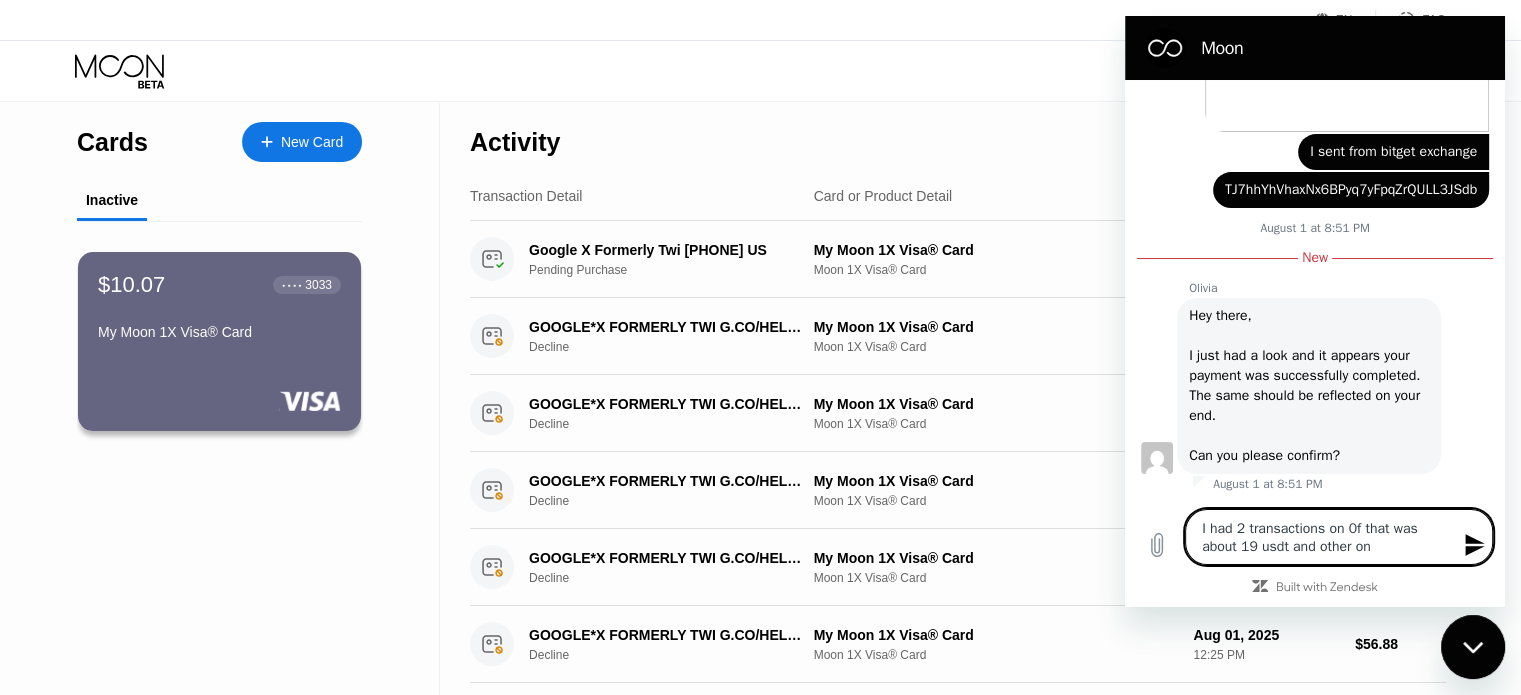 type on "I had 2 transactions on 0f that was about 19 usdt and other one" 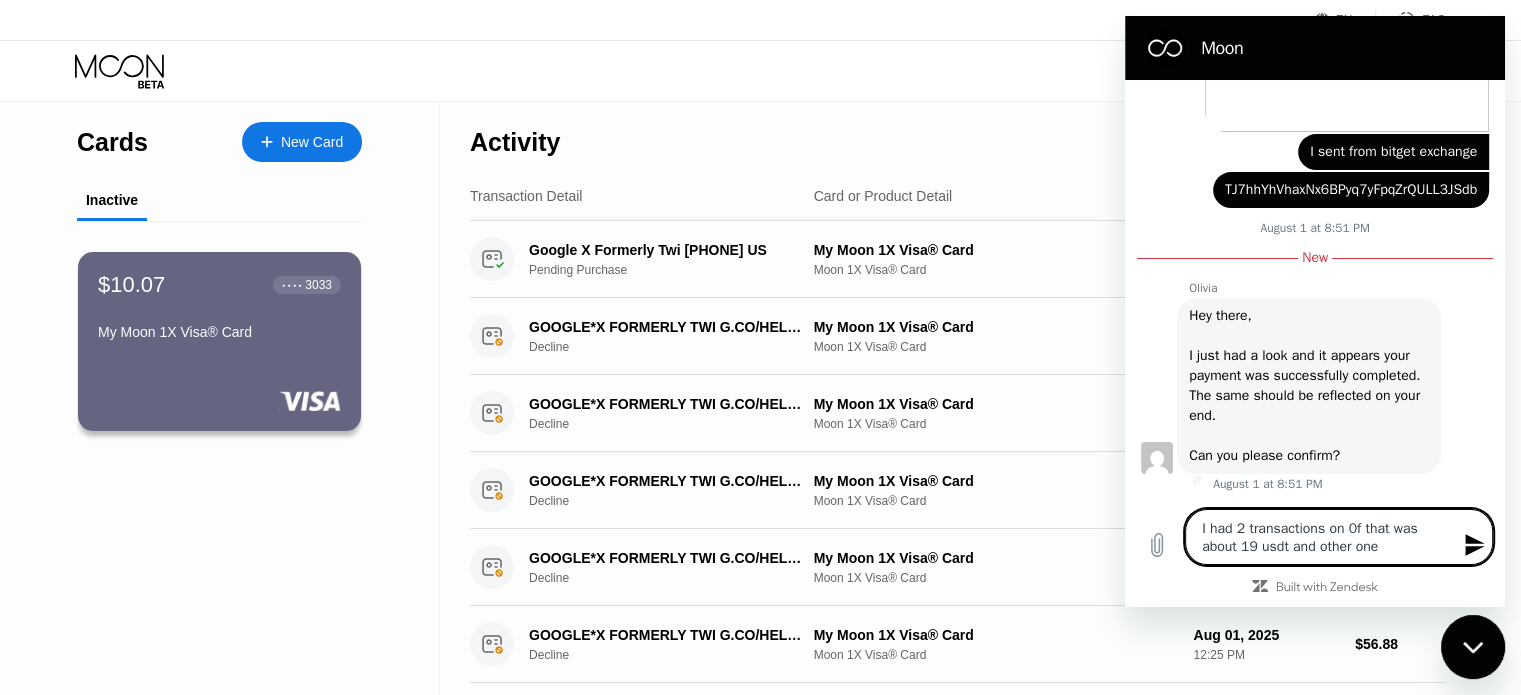type on "I had 2 transactions on 0f that was about 19 usdt and other one" 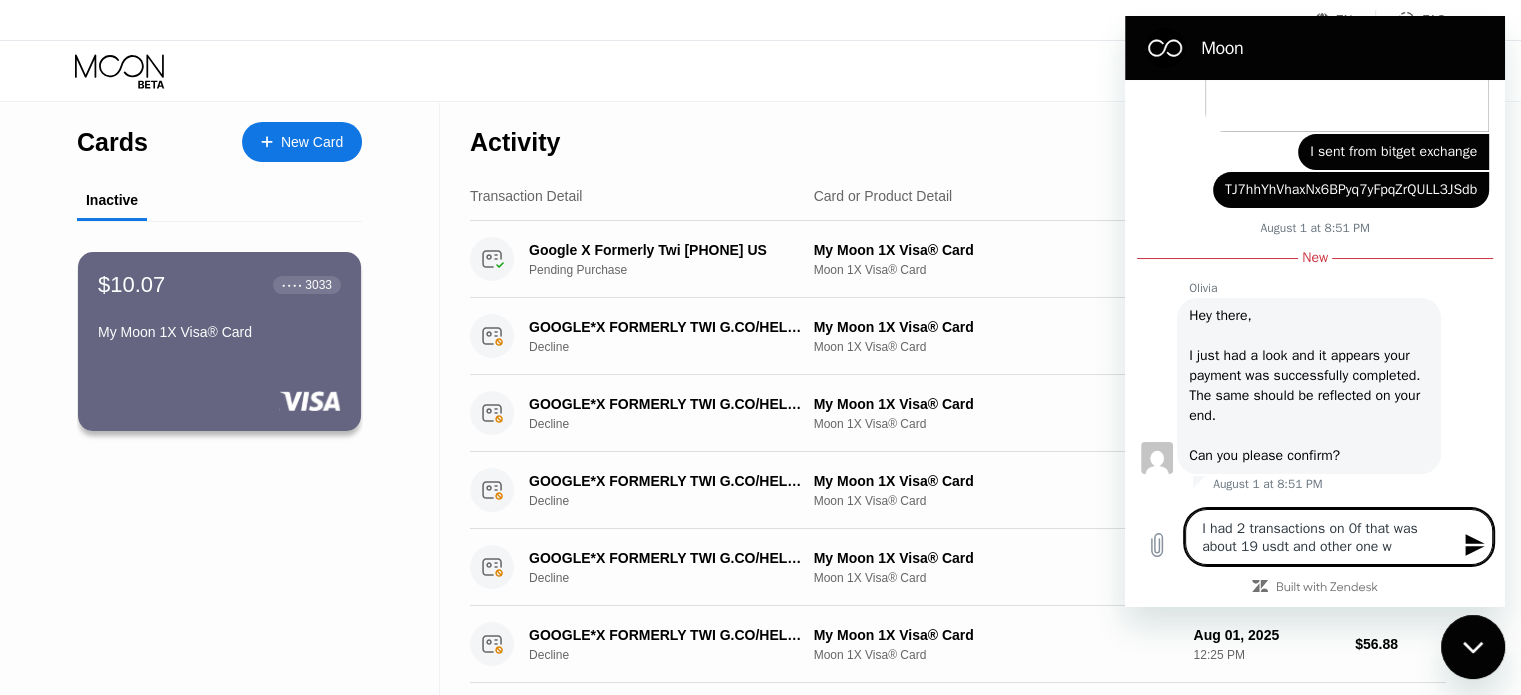 type on "I had 2 transactions on 0f that was about 19 usdt and other one wa" 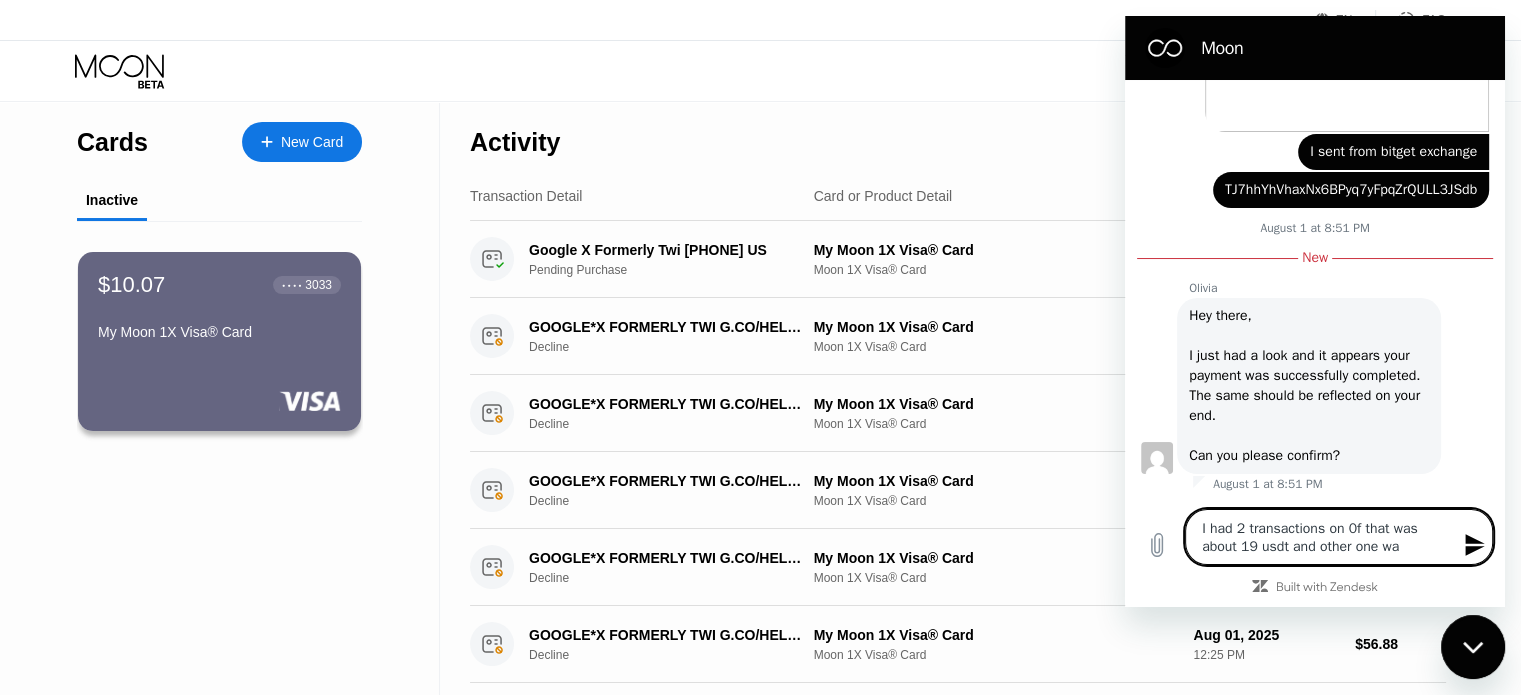 type on "I had 2 transactions on 0f that was about 19 usdt and other one was" 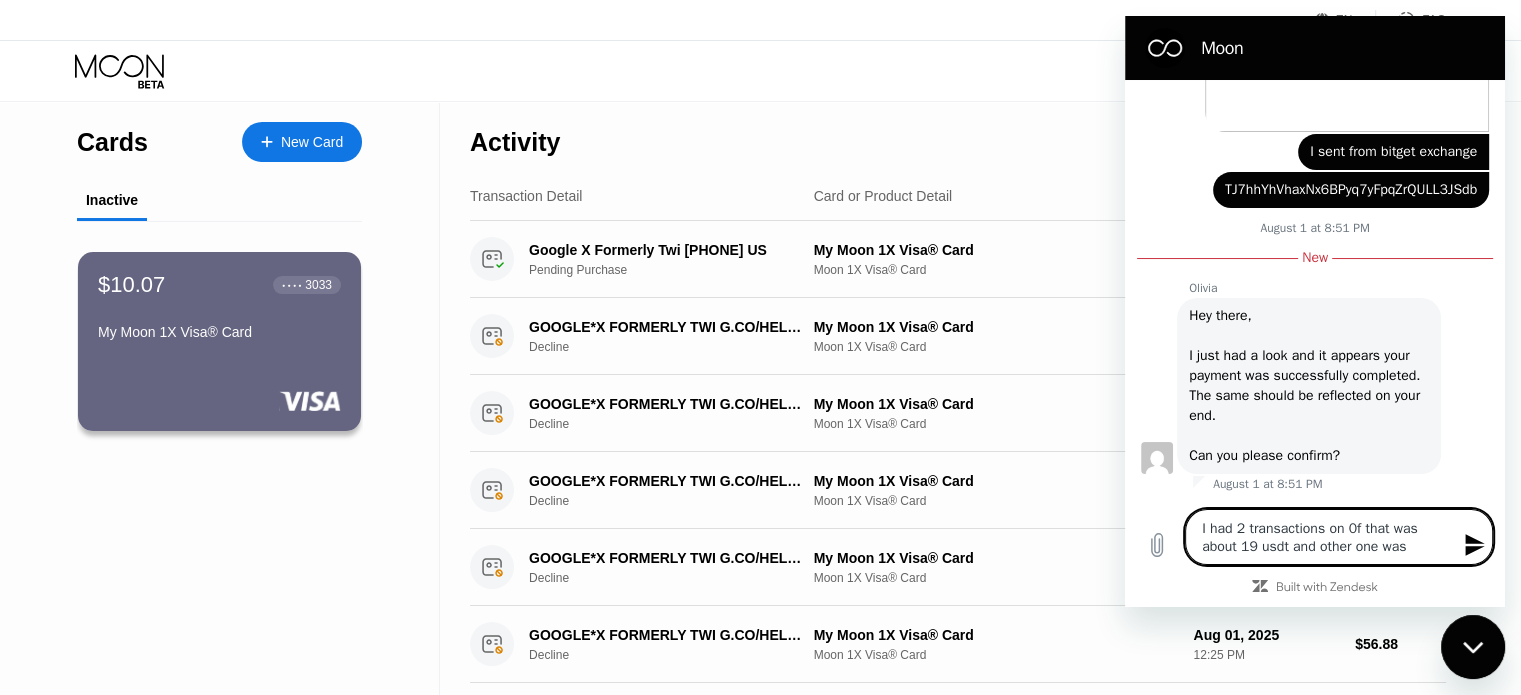 type on "I had 2 transactions on 0f that was about 19 usdt and other one was" 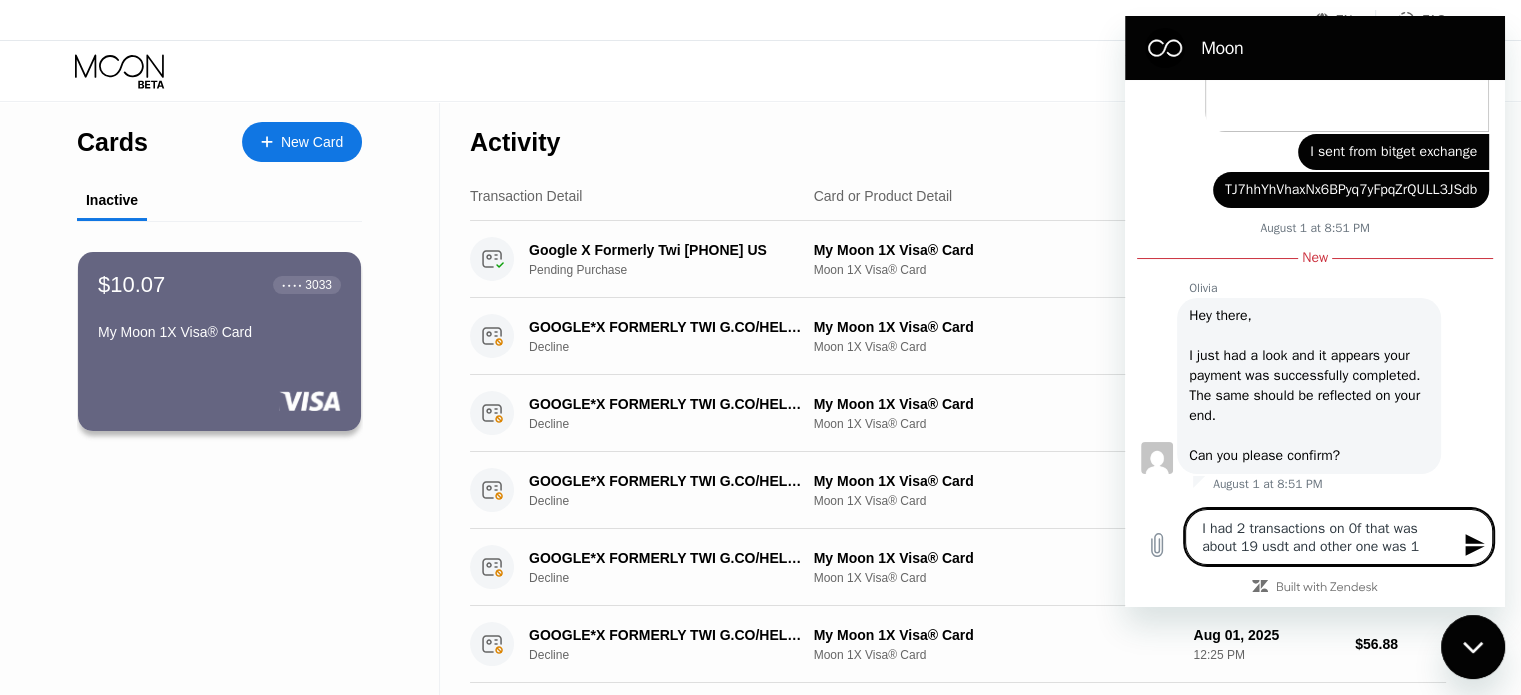 type on "I had 2 transactions on 0f that was about 19 usdt and other one was 10" 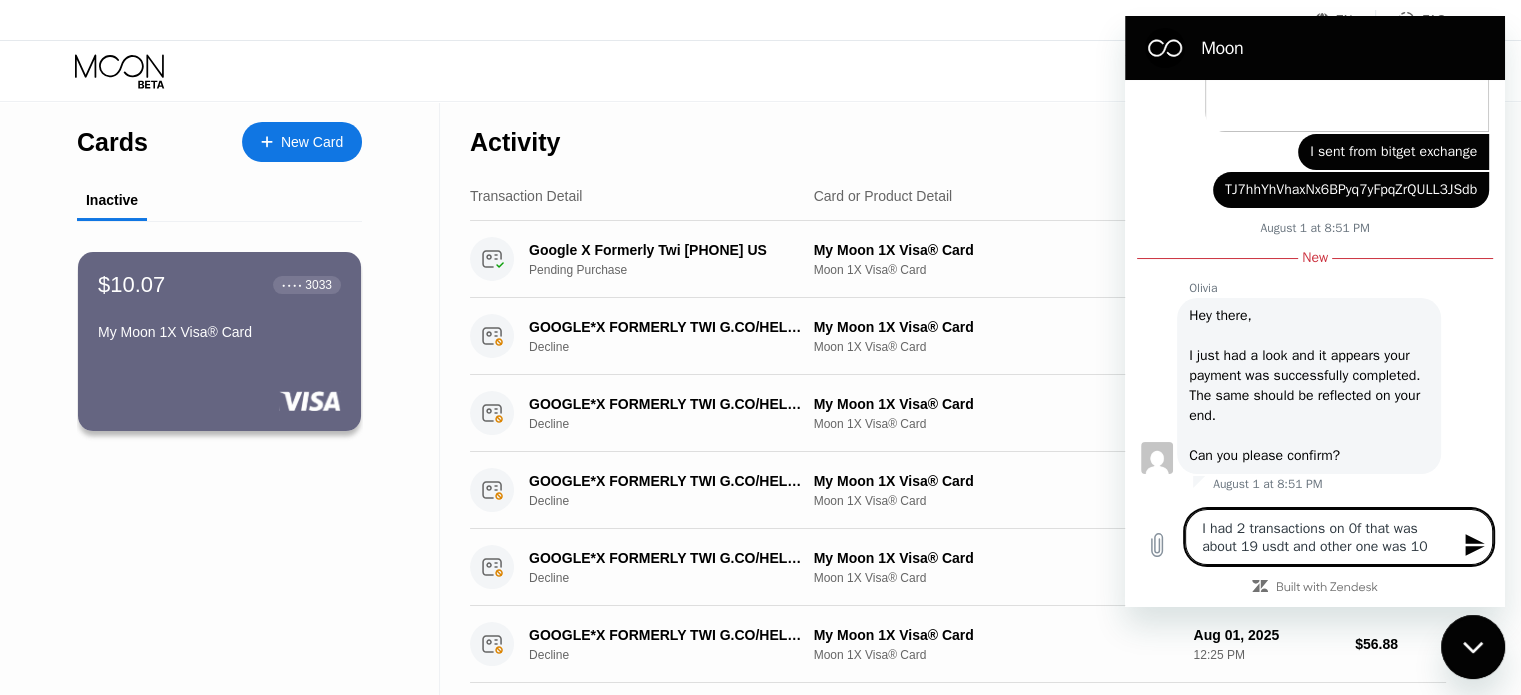 type on "x" 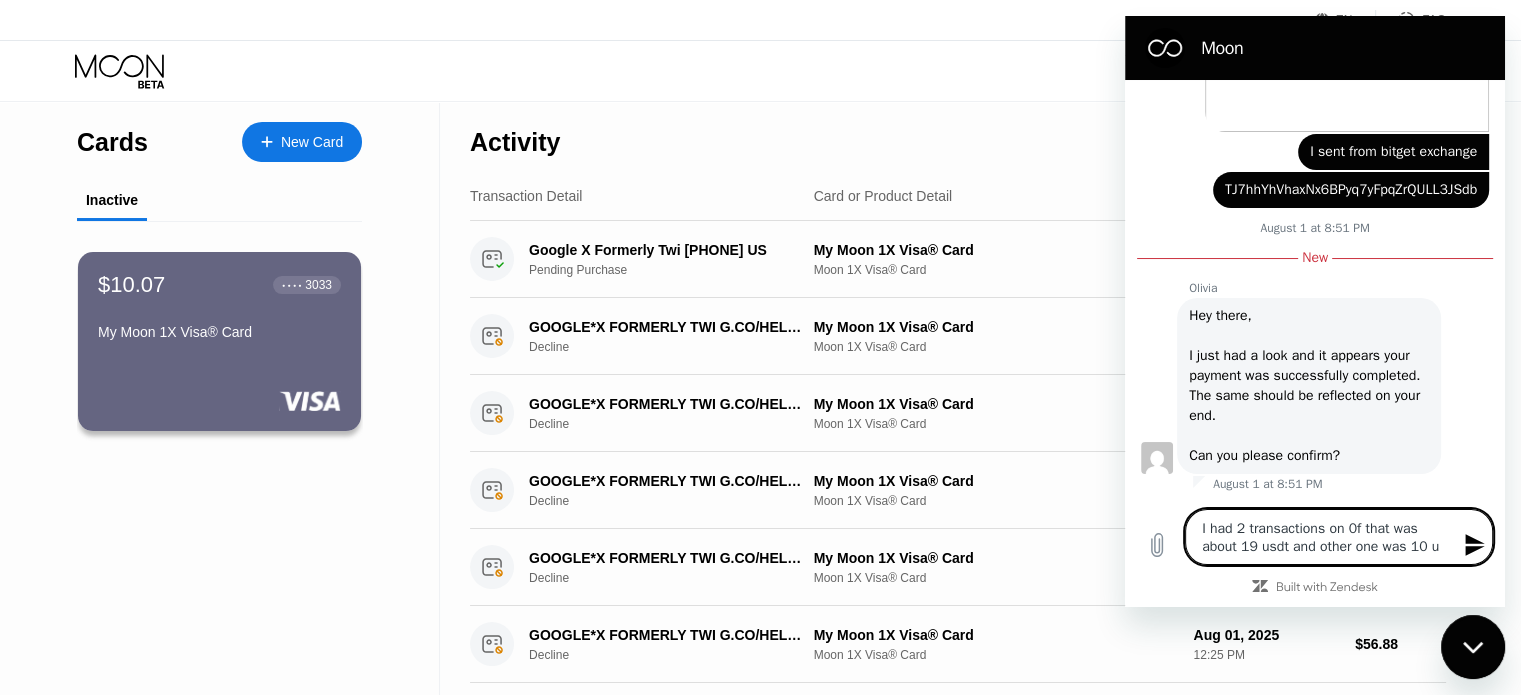type on "I had 2 transactions on 0f that was about 19 usdt and other one was 10 us" 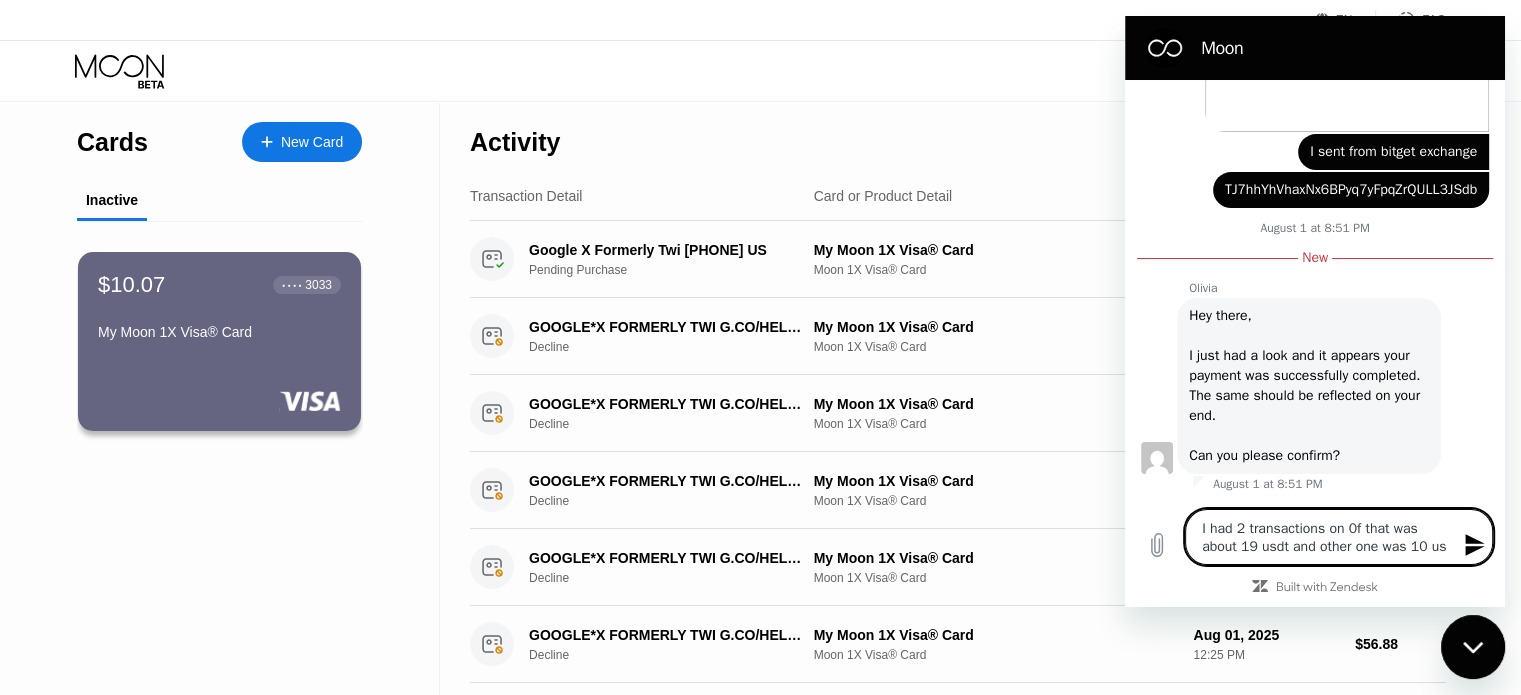type on "I had 2 transactions on 0f that was about 19 usdt and other one was 10 usd" 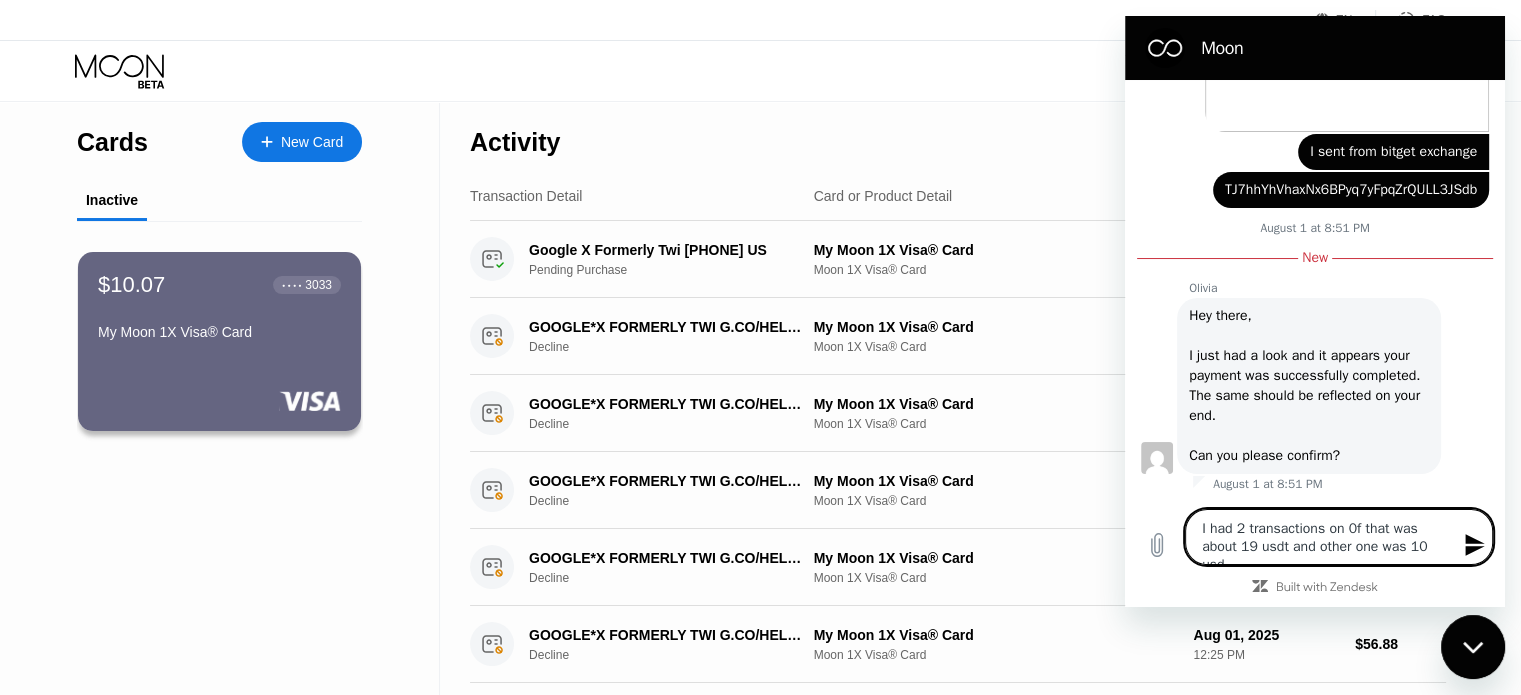 type on "I had 2 transactions on 0f that was about 19 usdt and other one was 10 usdt" 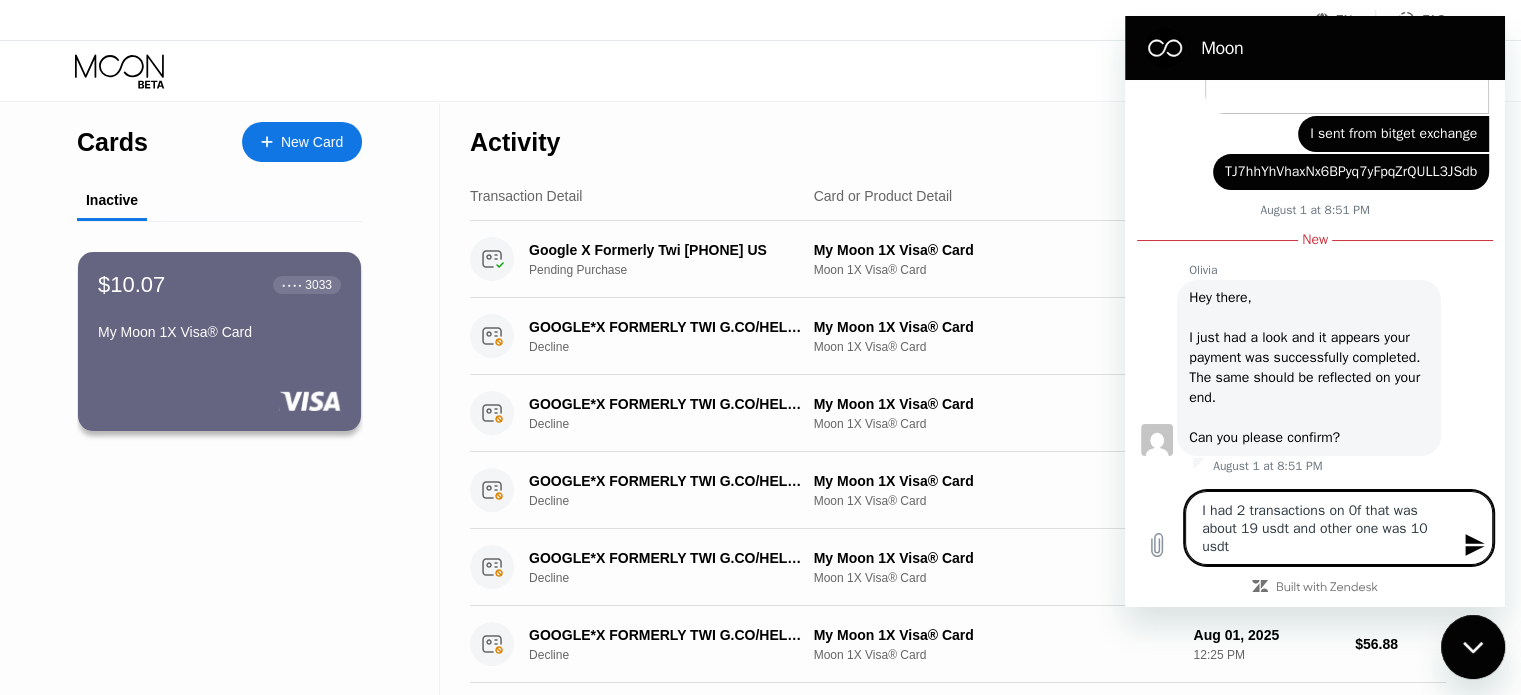 type on "I had 2 transactions on 0f that was about 19 usdt and other one was 10 usdt" 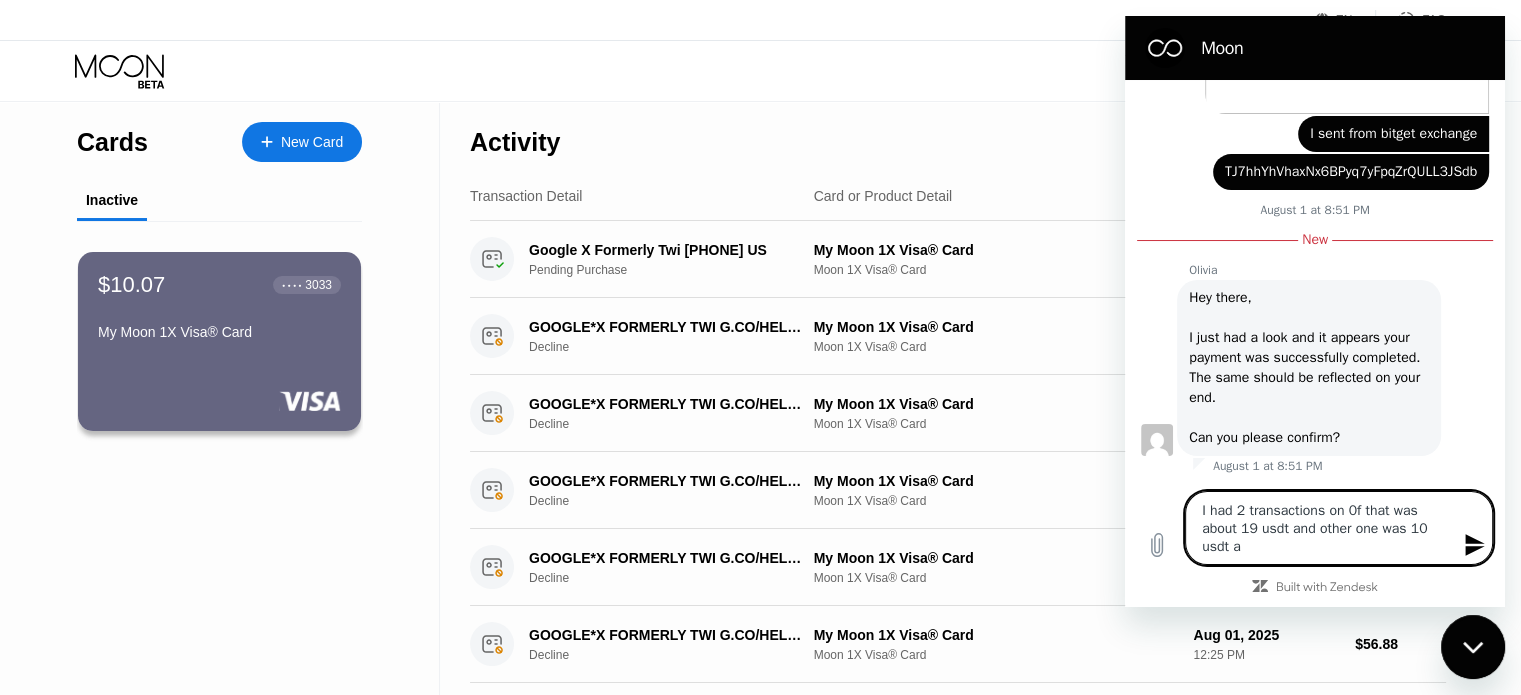 type on "I had 2 transactions on 0f that was about 19 usdt and other one was 10 usdt as" 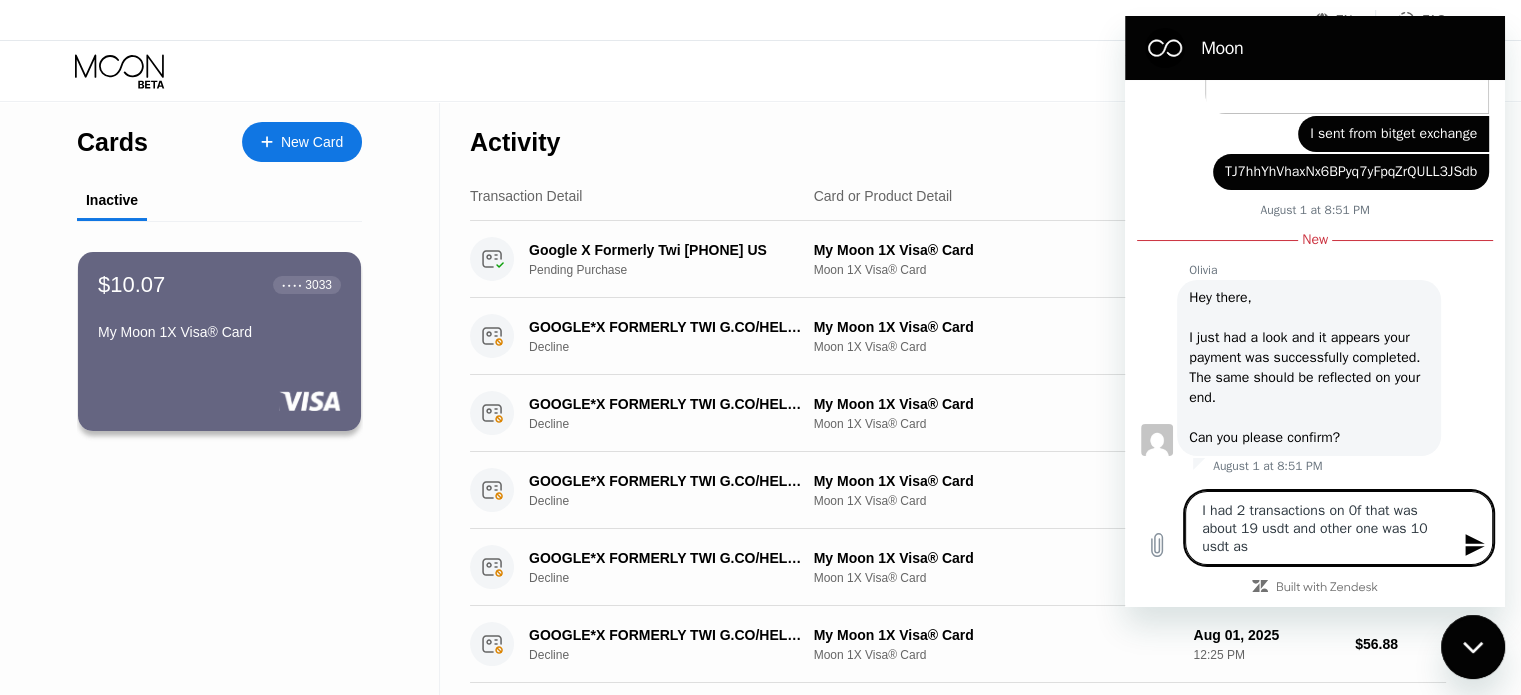 type on "I had 2 transactions on 0f that was about 19 usdt and other one was 10 usdt as" 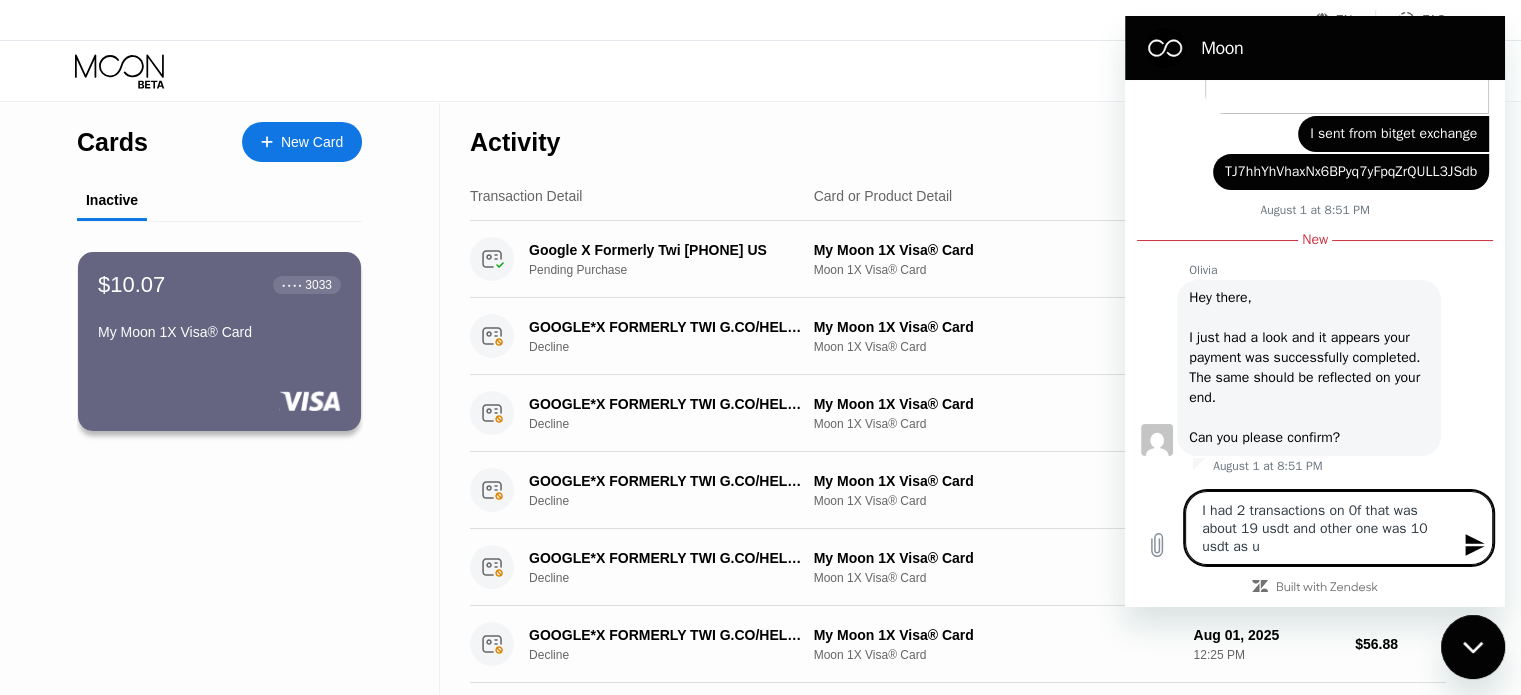 type on "I had 2 transactions on 0f that was about 19 usdt and other one was 10 usdt as u" 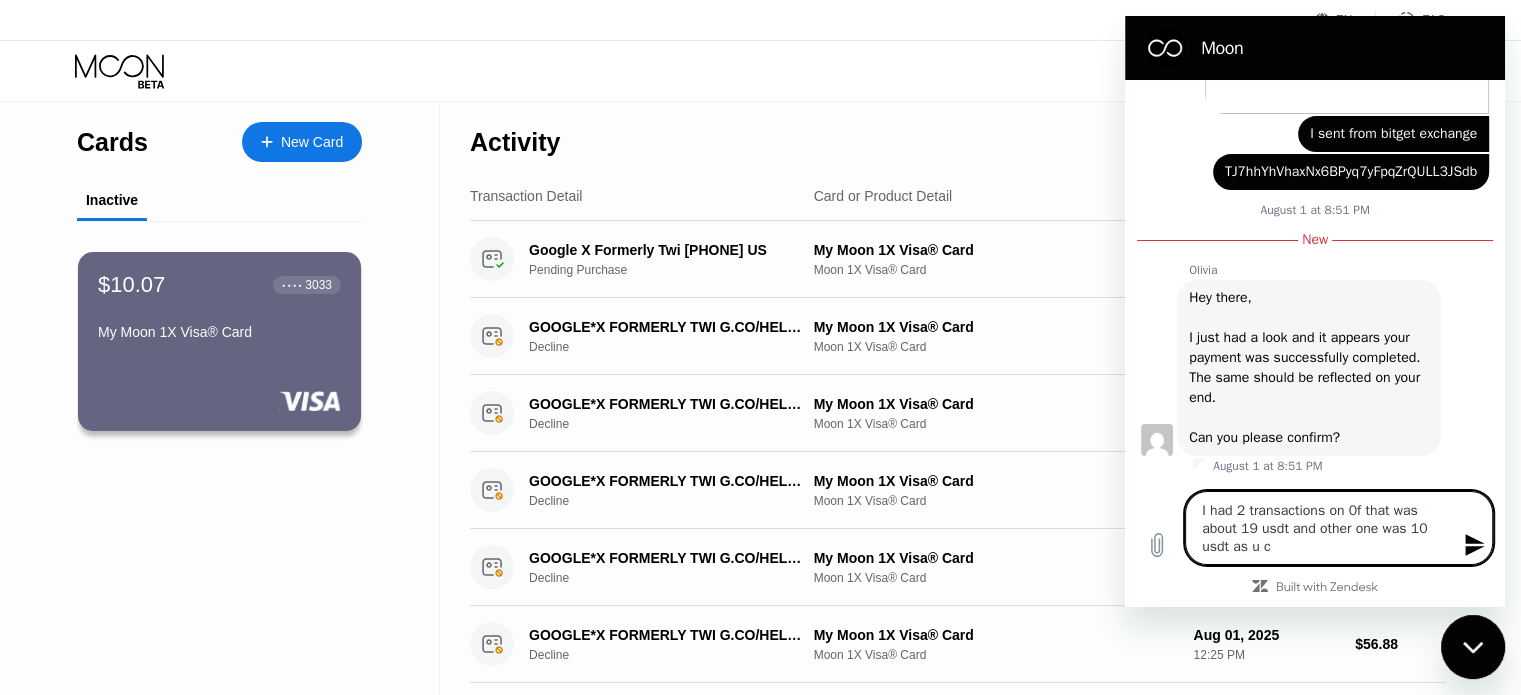 type on "I had 2 transactions on 0f that was about 19 usdt and other one was 10 usdt as u ca" 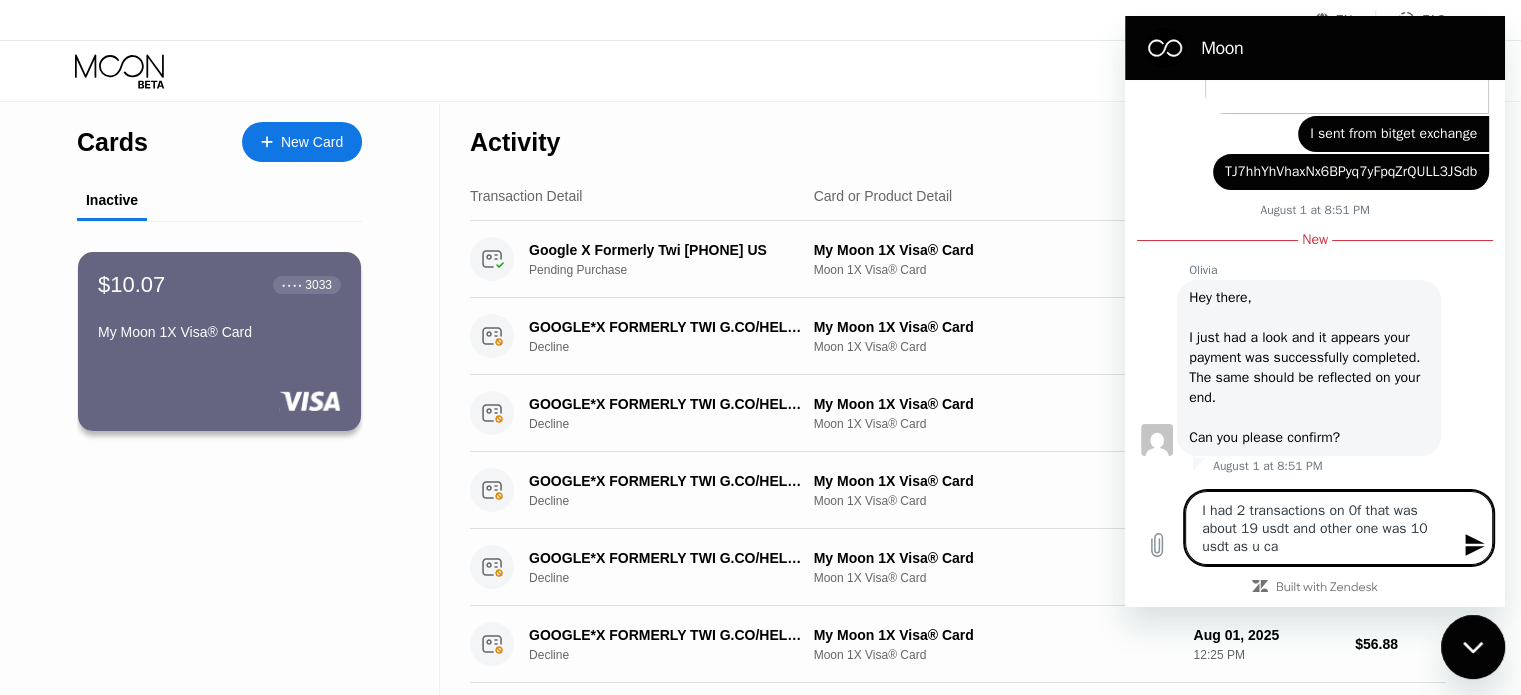 type on "I had 2 transactions on 0f that was about 19 usdt and other one was 10 usdt as u can" 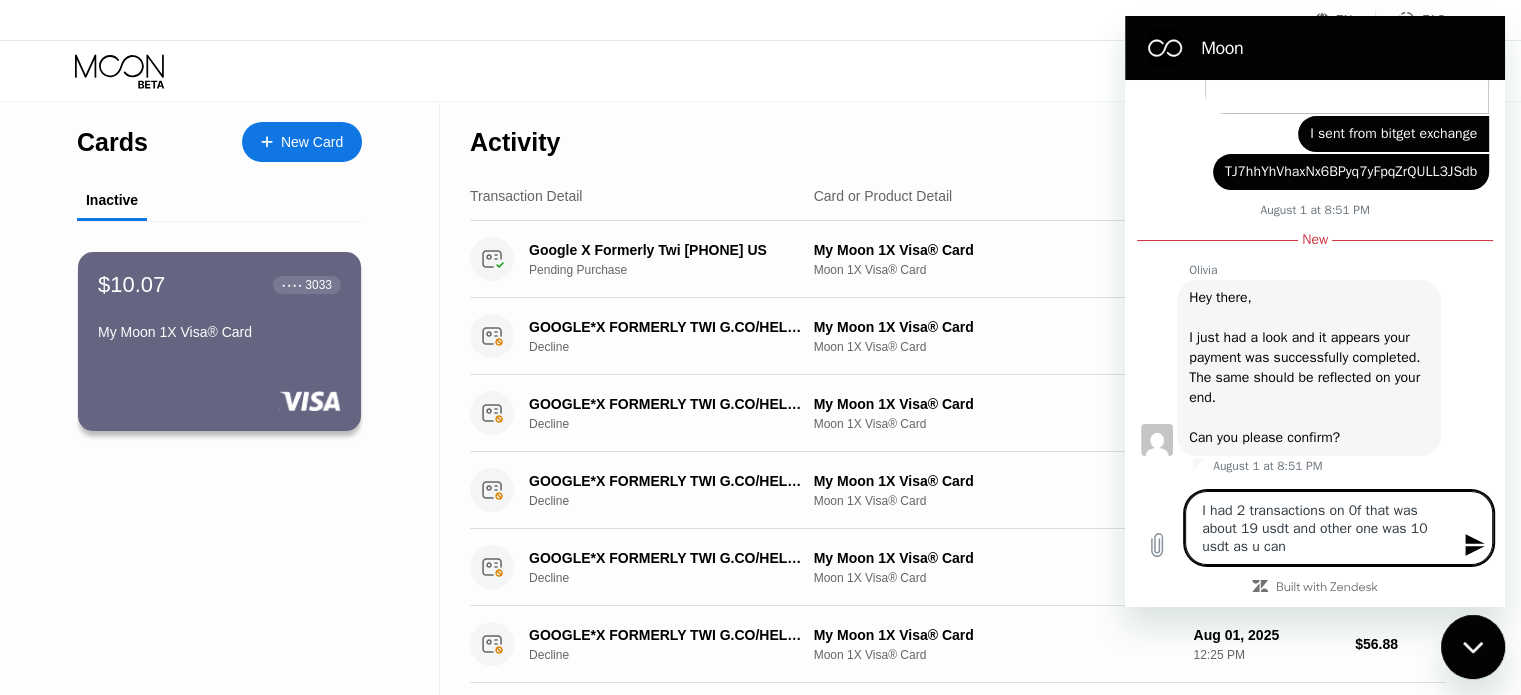 type on "I had 2 transactions on 0f that was about 19 usdt and other one was 10 usdt as u can" 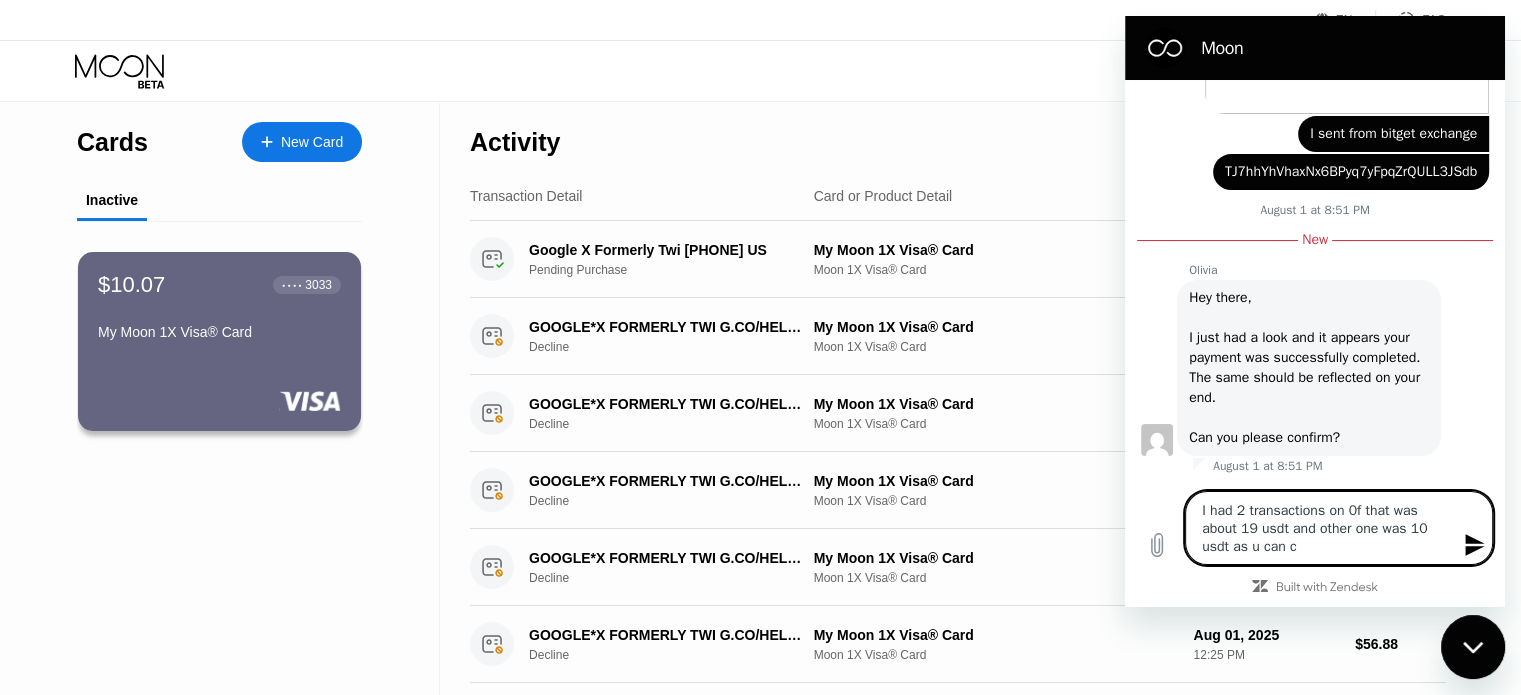 type on "I had 2 transactions on 0f that was about 19 usdt and other one was 10 usdt as u can ch" 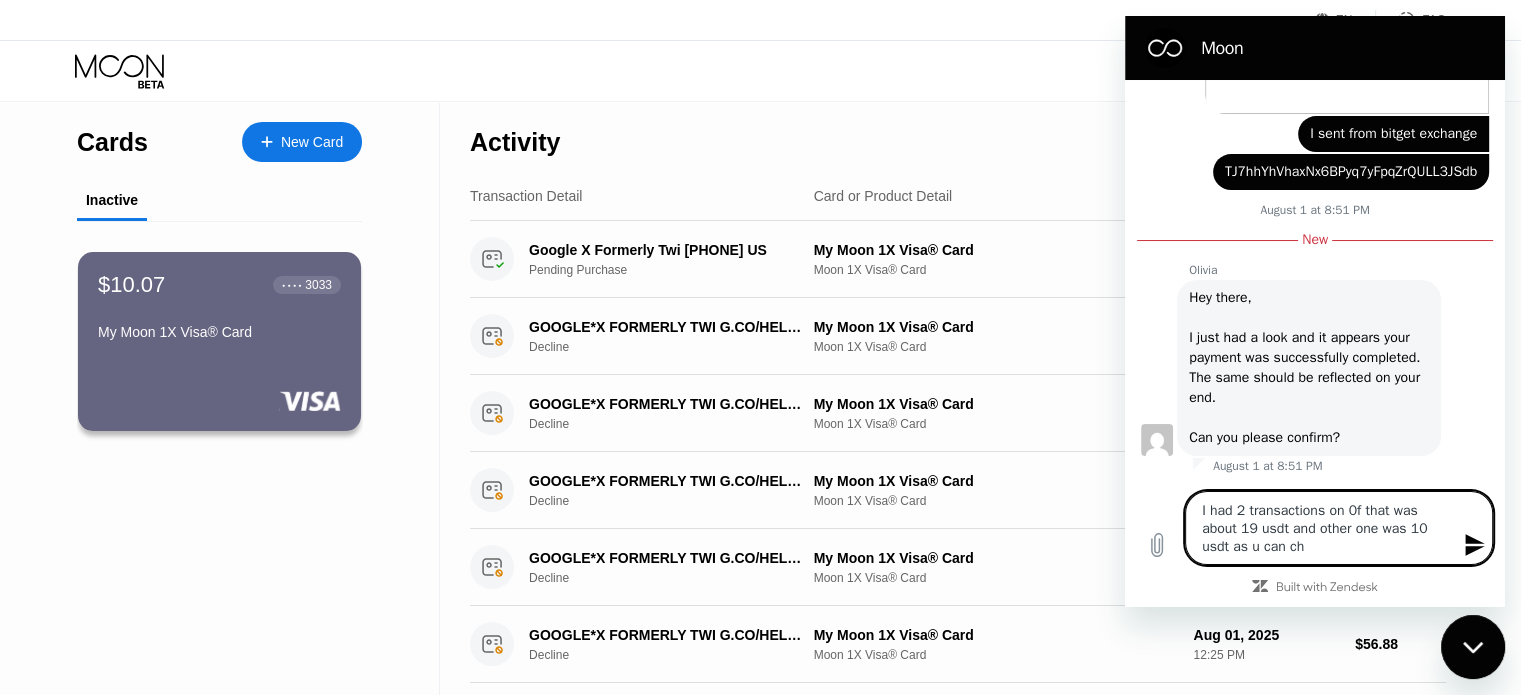 type on "I had 2 transactions on 0f that was about 19 usdt and other one was 10 usdt as u can che" 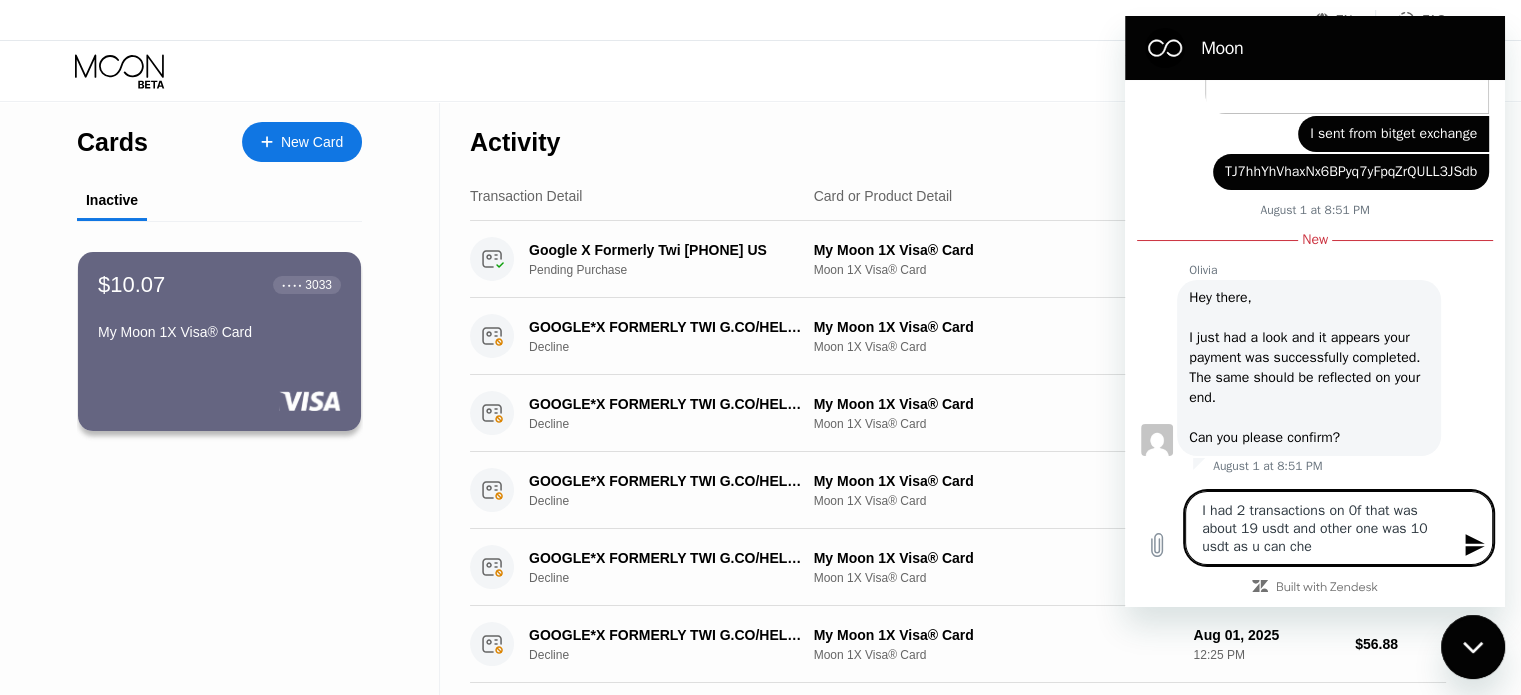 type on "I had 2 transactions on 0f that was about 19 usdt and other one was 10 usdt as u can chec" 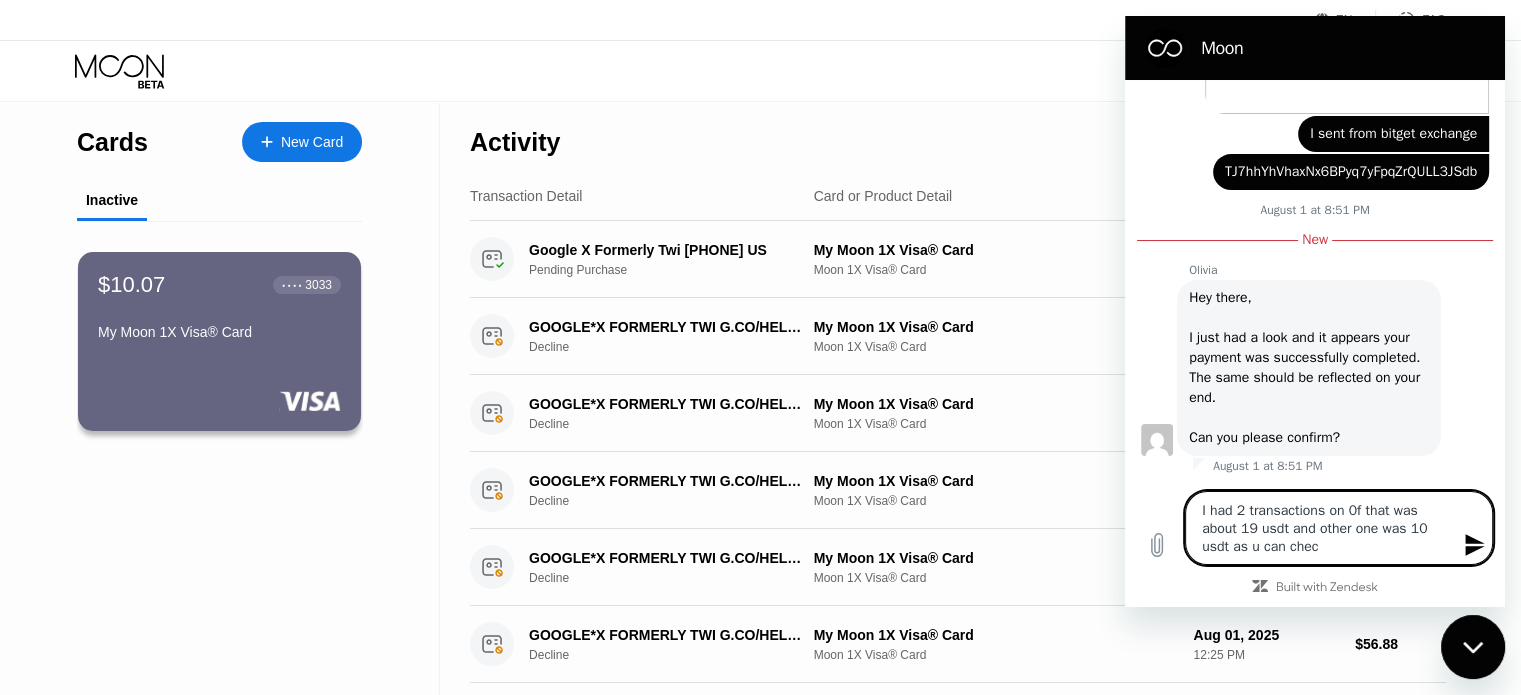 type on "I had 2 transactions on 0f that was about 19 usdt and other one was 10 usdt as u can check" 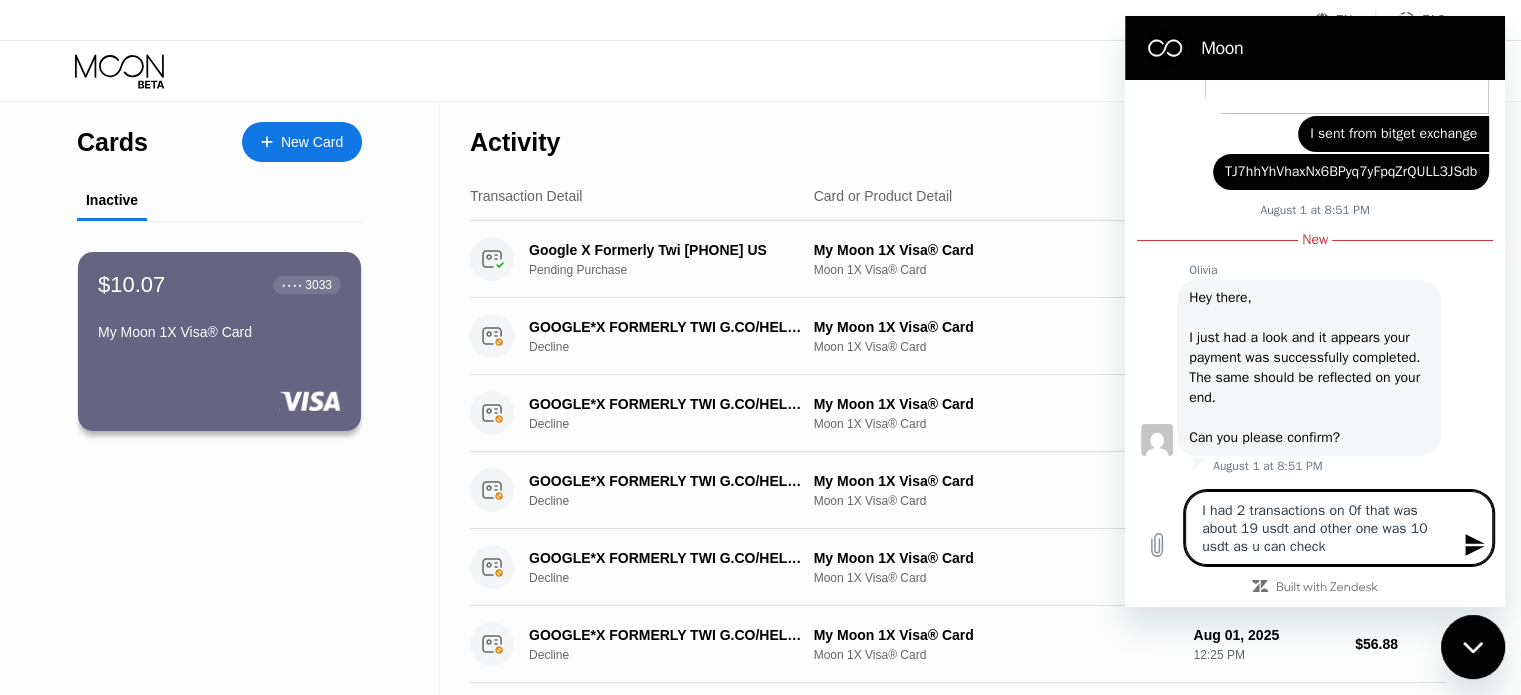 type 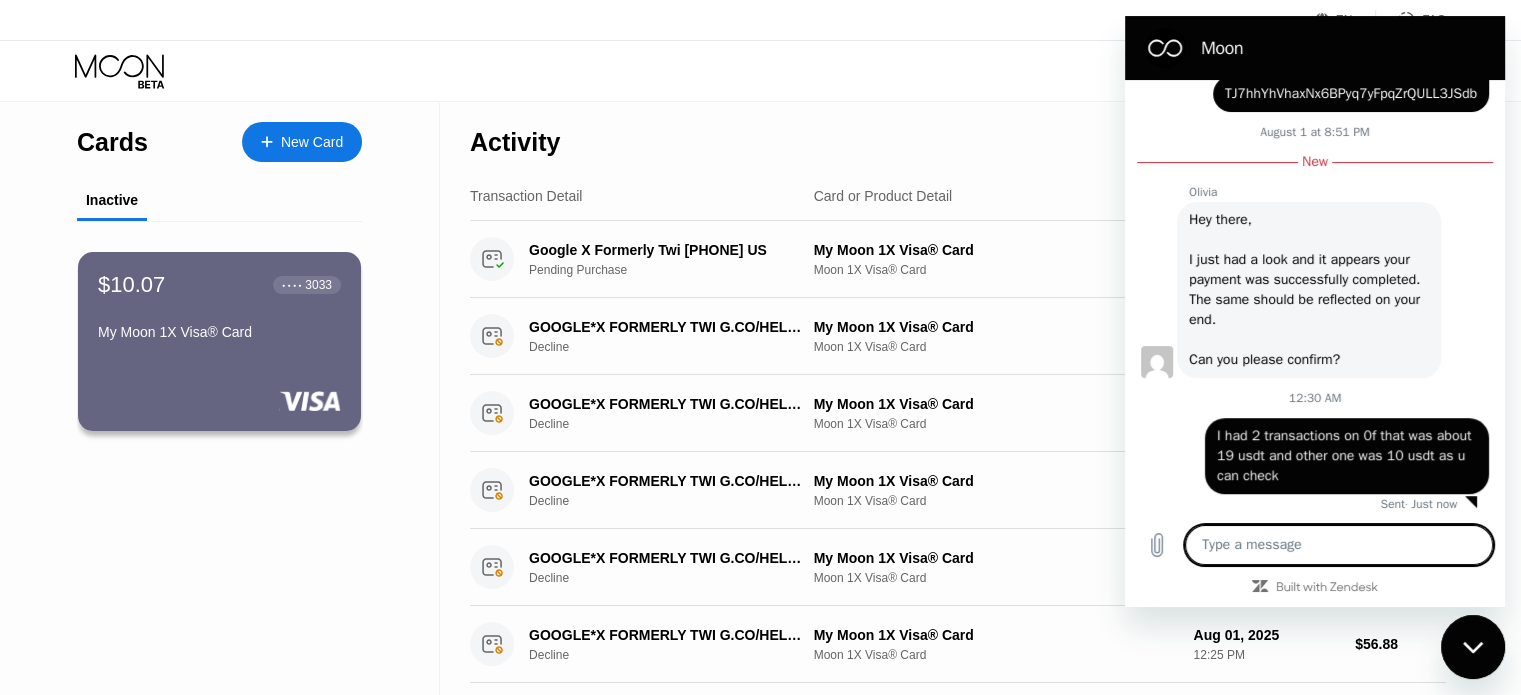scroll, scrollTop: 1023, scrollLeft: 0, axis: vertical 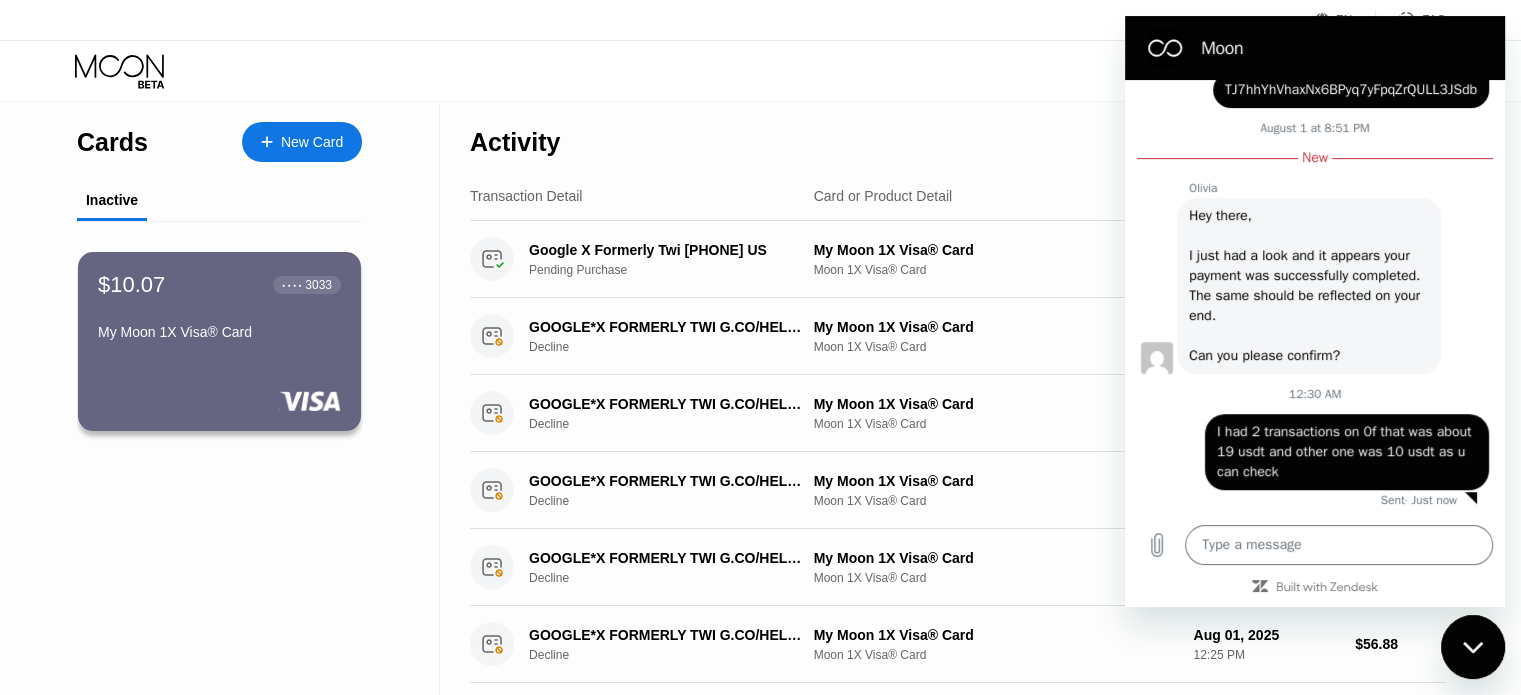 click on "Activity Export" at bounding box center [958, 137] 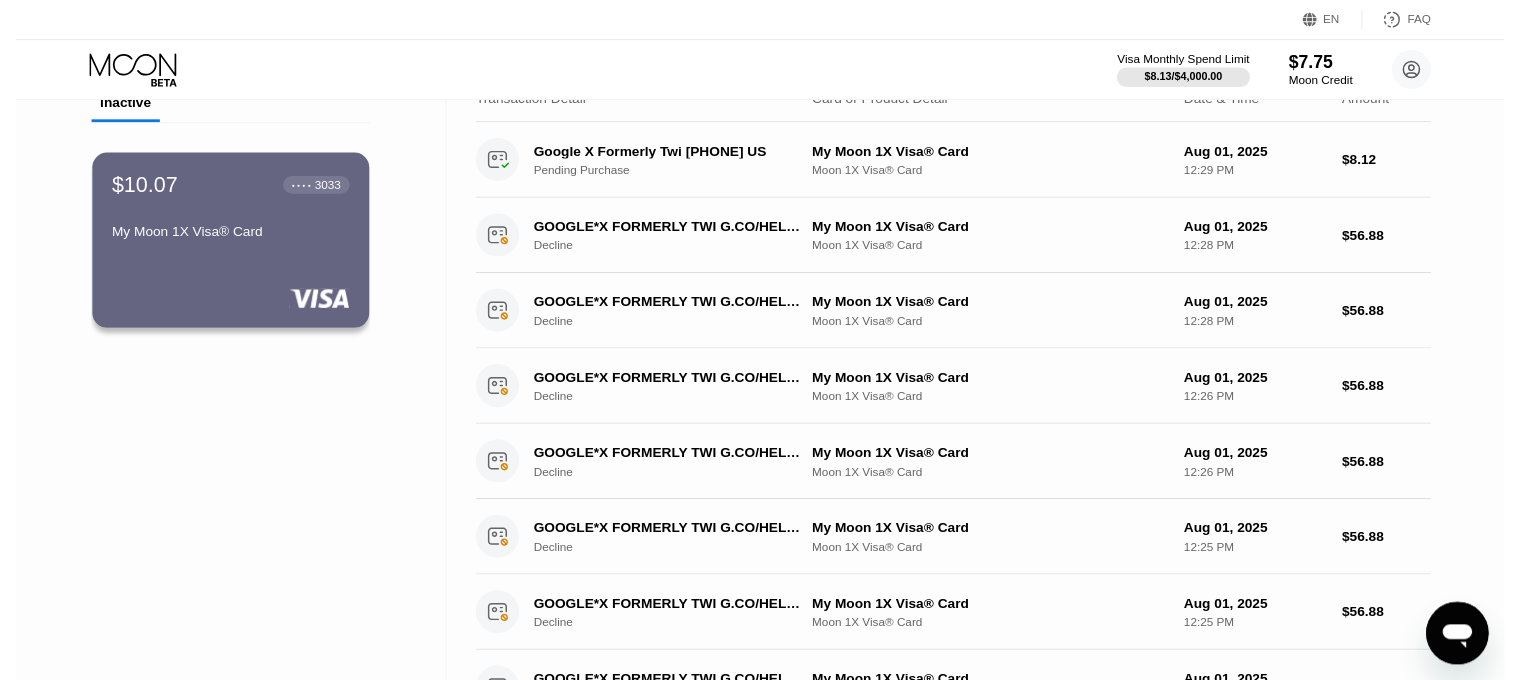 scroll, scrollTop: 0, scrollLeft: 0, axis: both 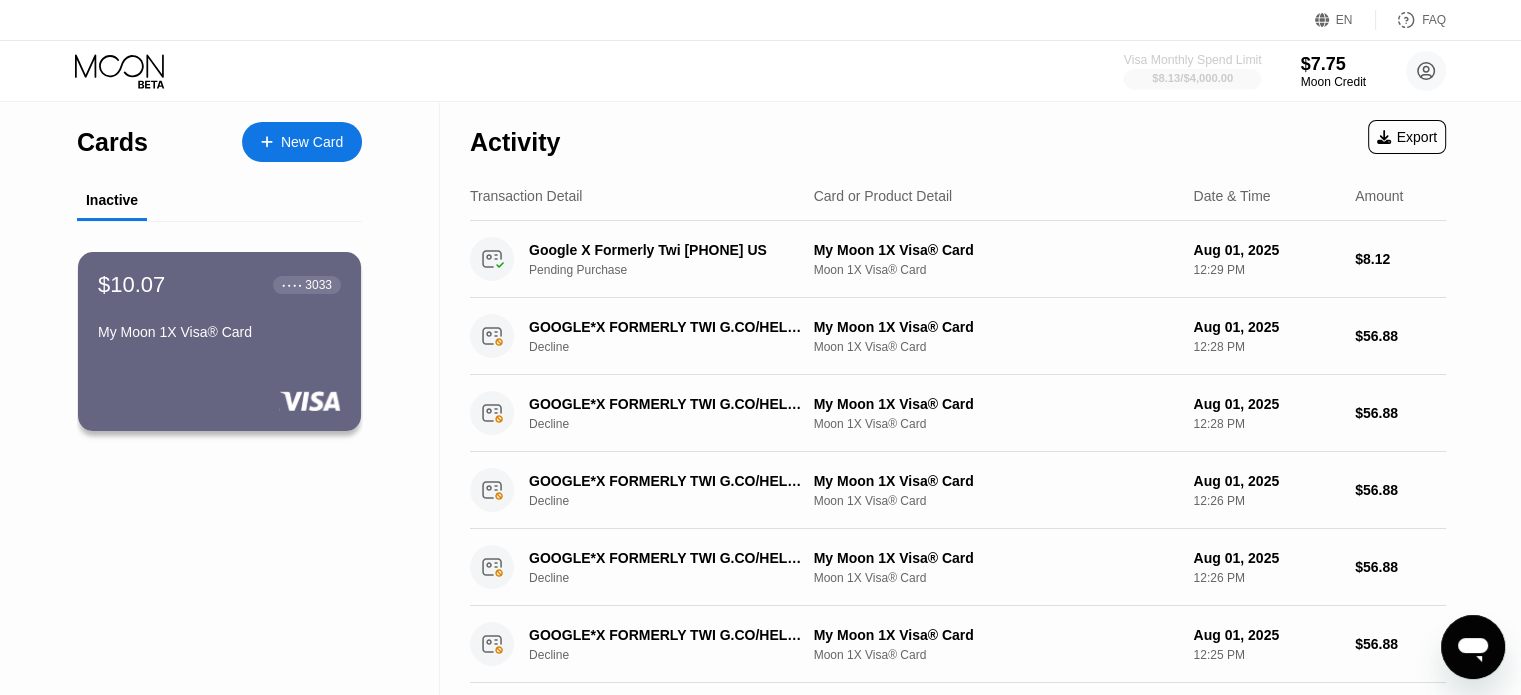 click on "$8.13 / $4,000.00" at bounding box center [1192, 78] 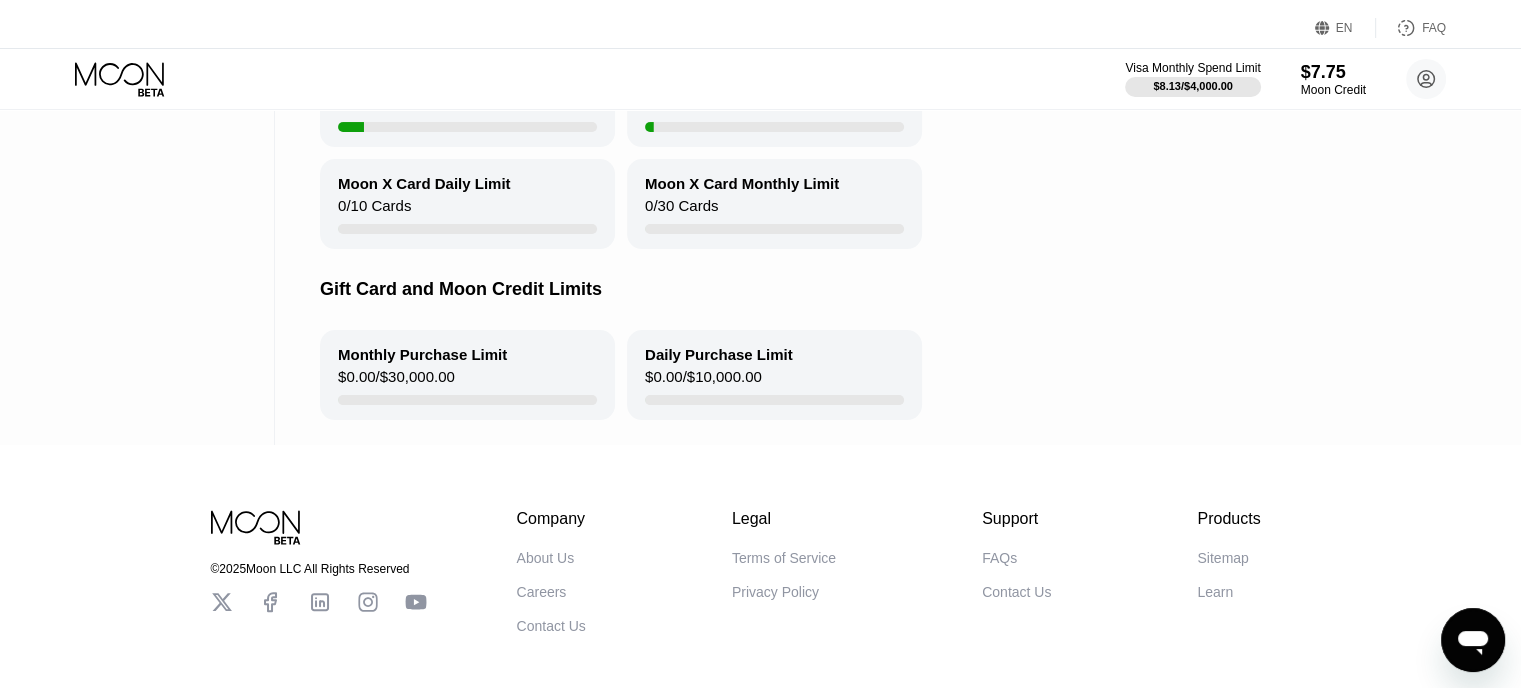 scroll, scrollTop: 0, scrollLeft: 0, axis: both 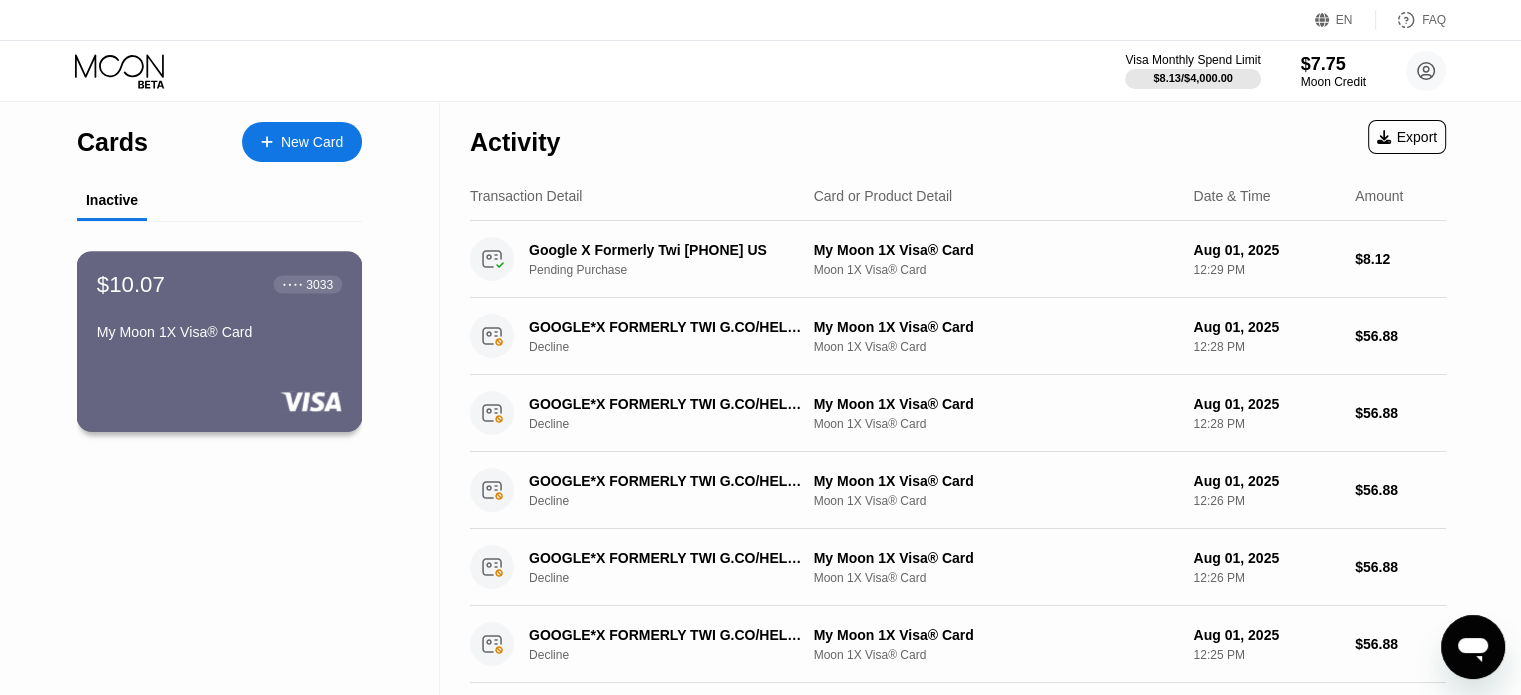 click on "$10.07 ● ● ● ● 3033 My Moon 1X Visa® Card" at bounding box center (220, 341) 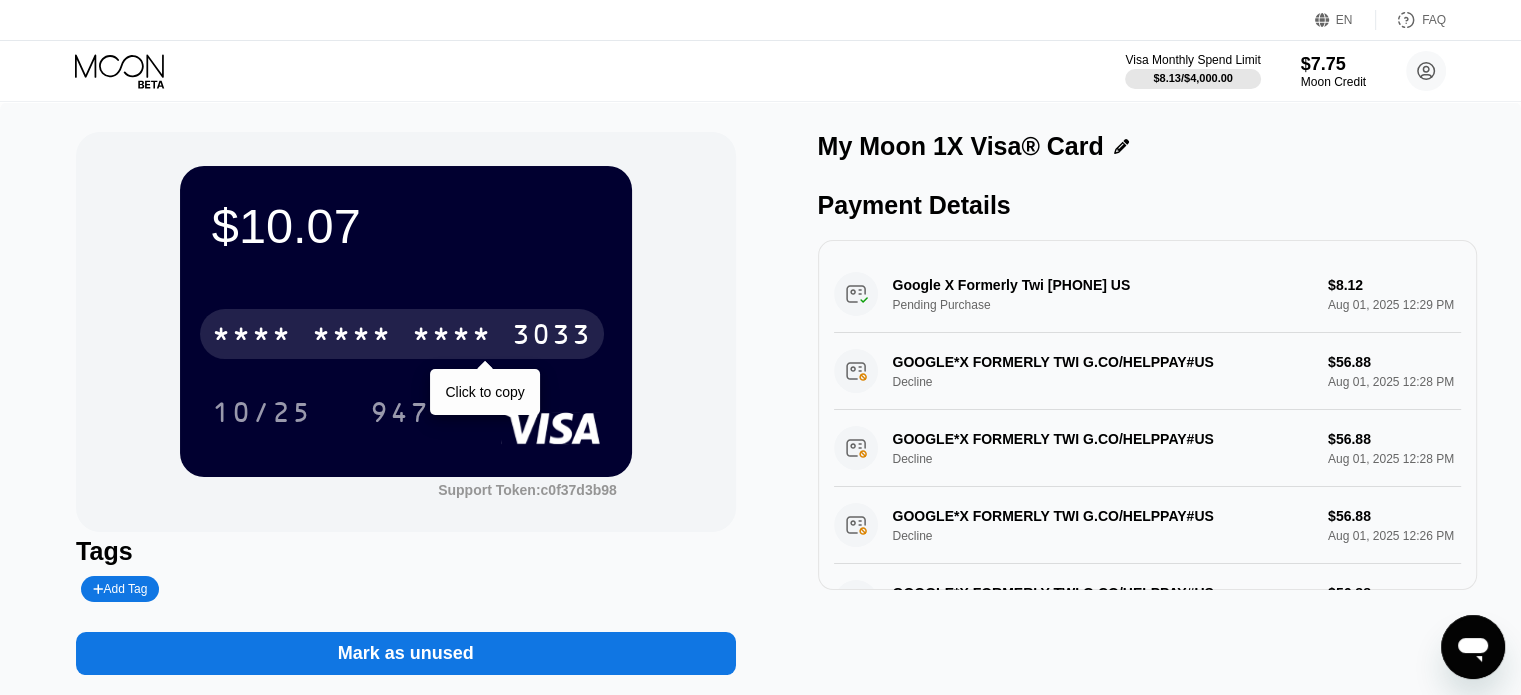 click on "* * * *" at bounding box center [352, 337] 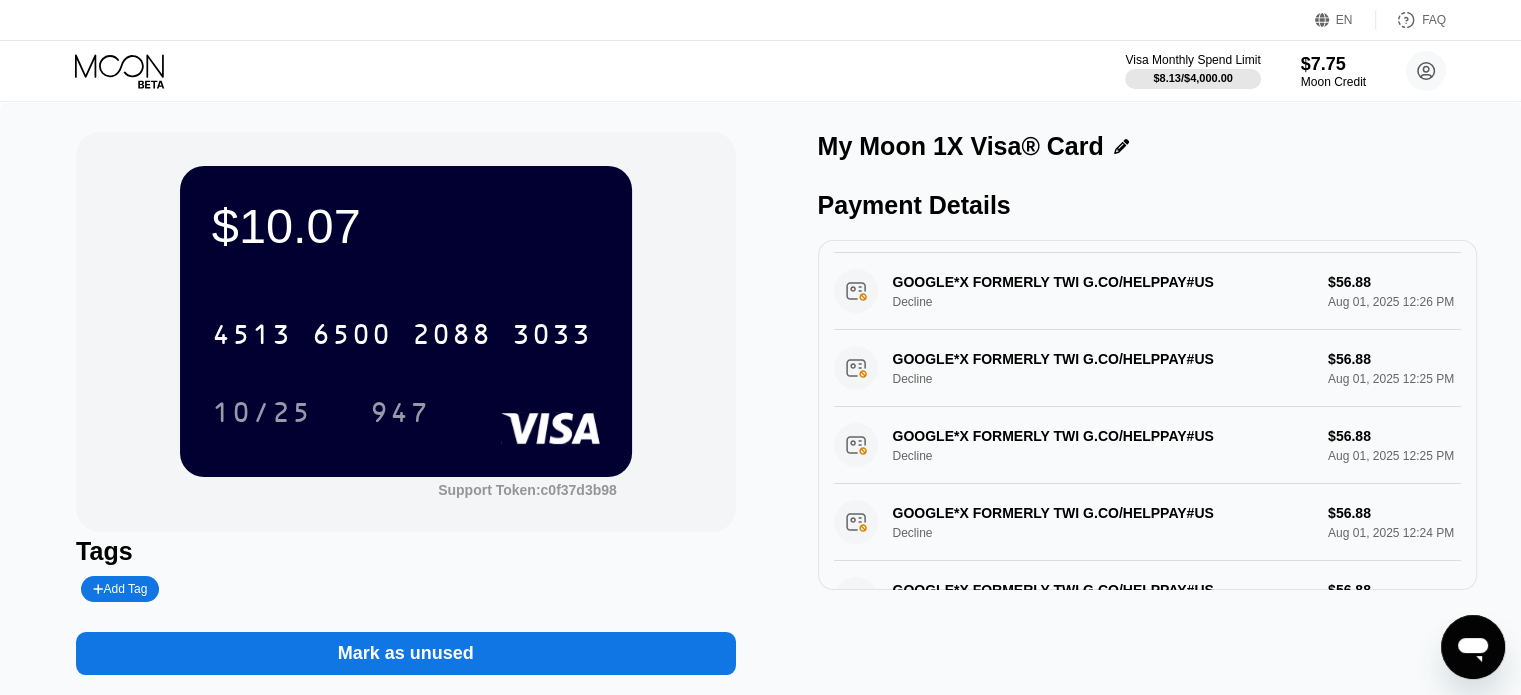 scroll, scrollTop: 618, scrollLeft: 0, axis: vertical 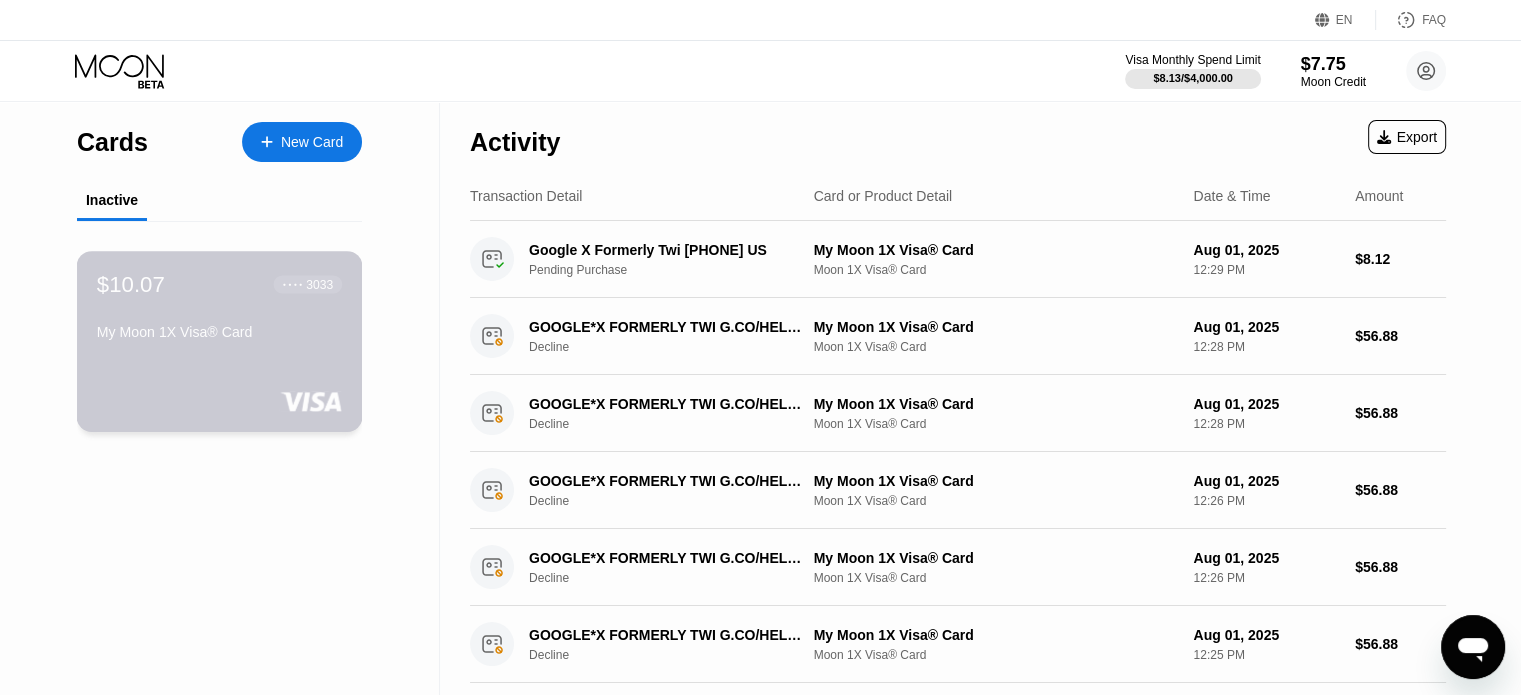 click on "$10.07 ● ● ● ● 3033 My Moon 1X Visa® Card" at bounding box center (220, 341) 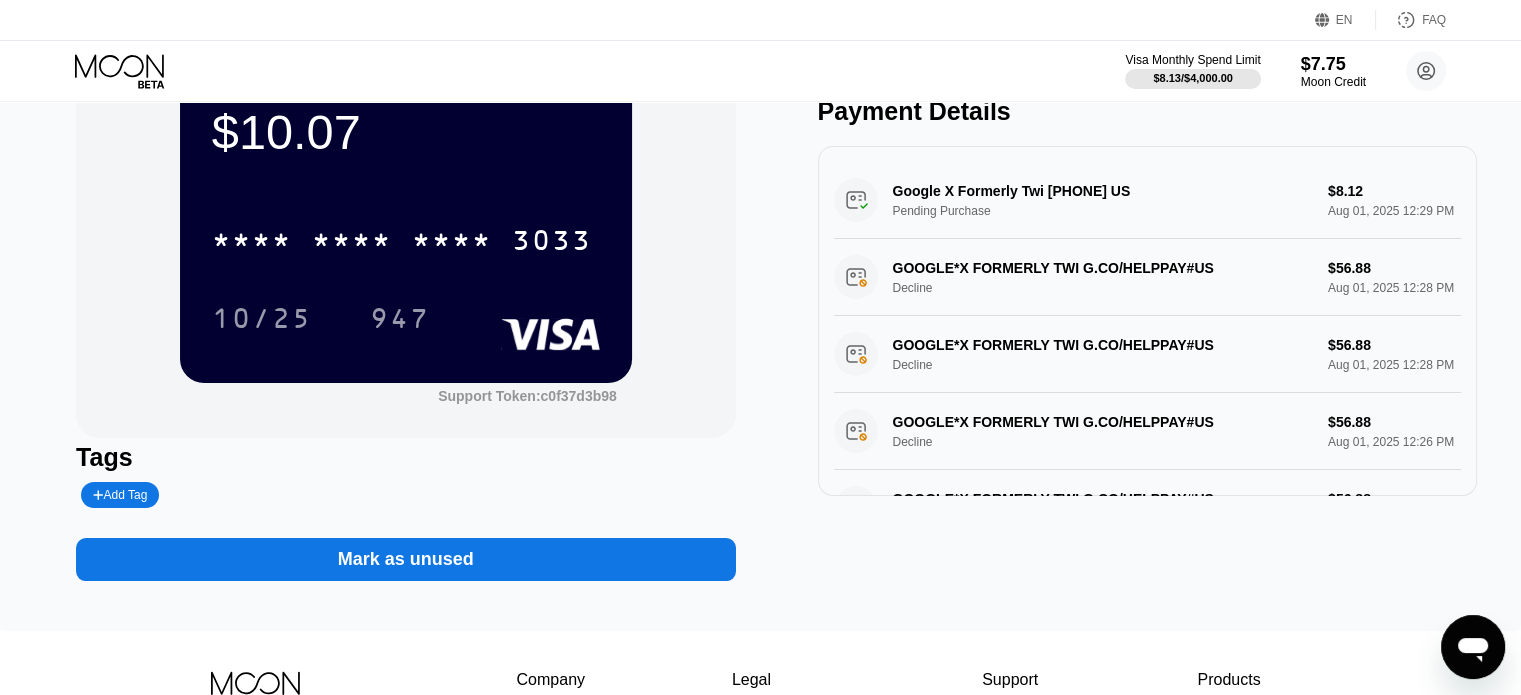 scroll, scrollTop: 0, scrollLeft: 0, axis: both 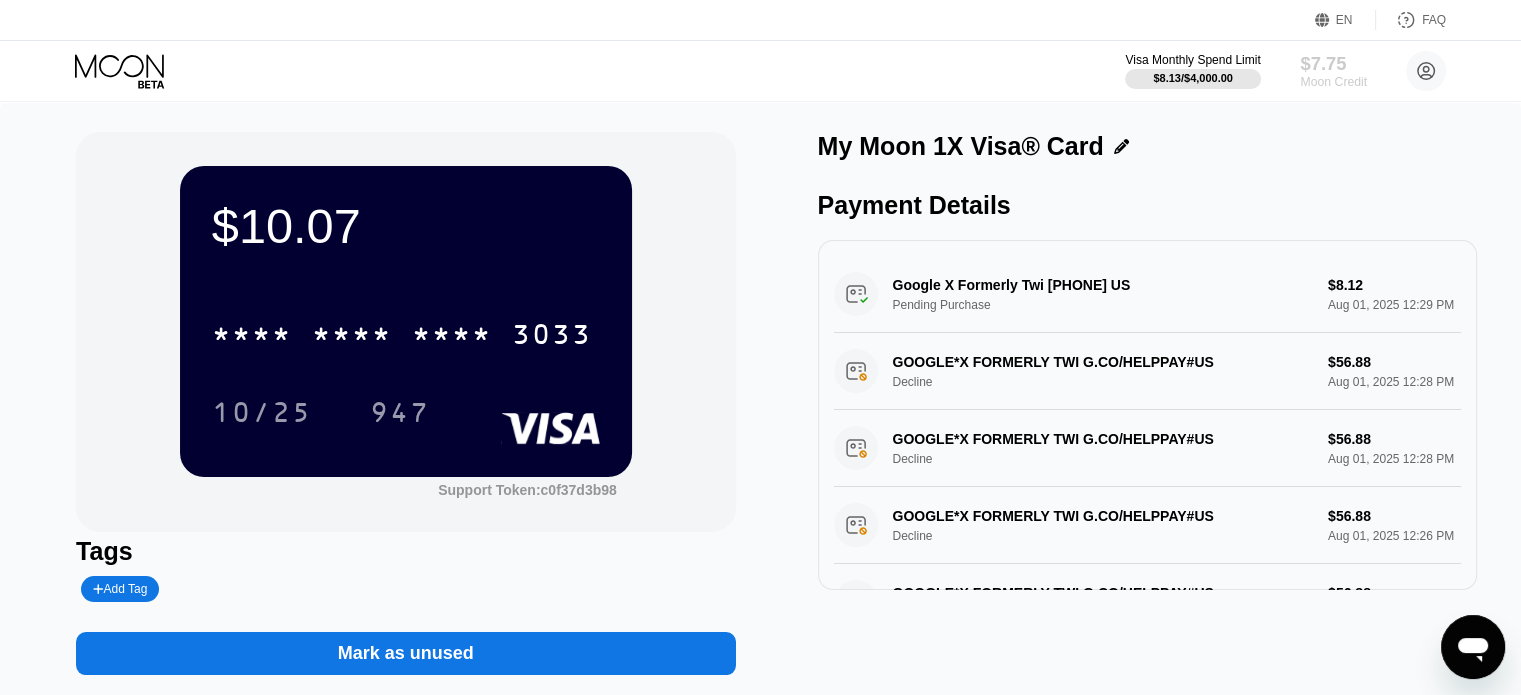 click on "$7.75" at bounding box center (1333, 63) 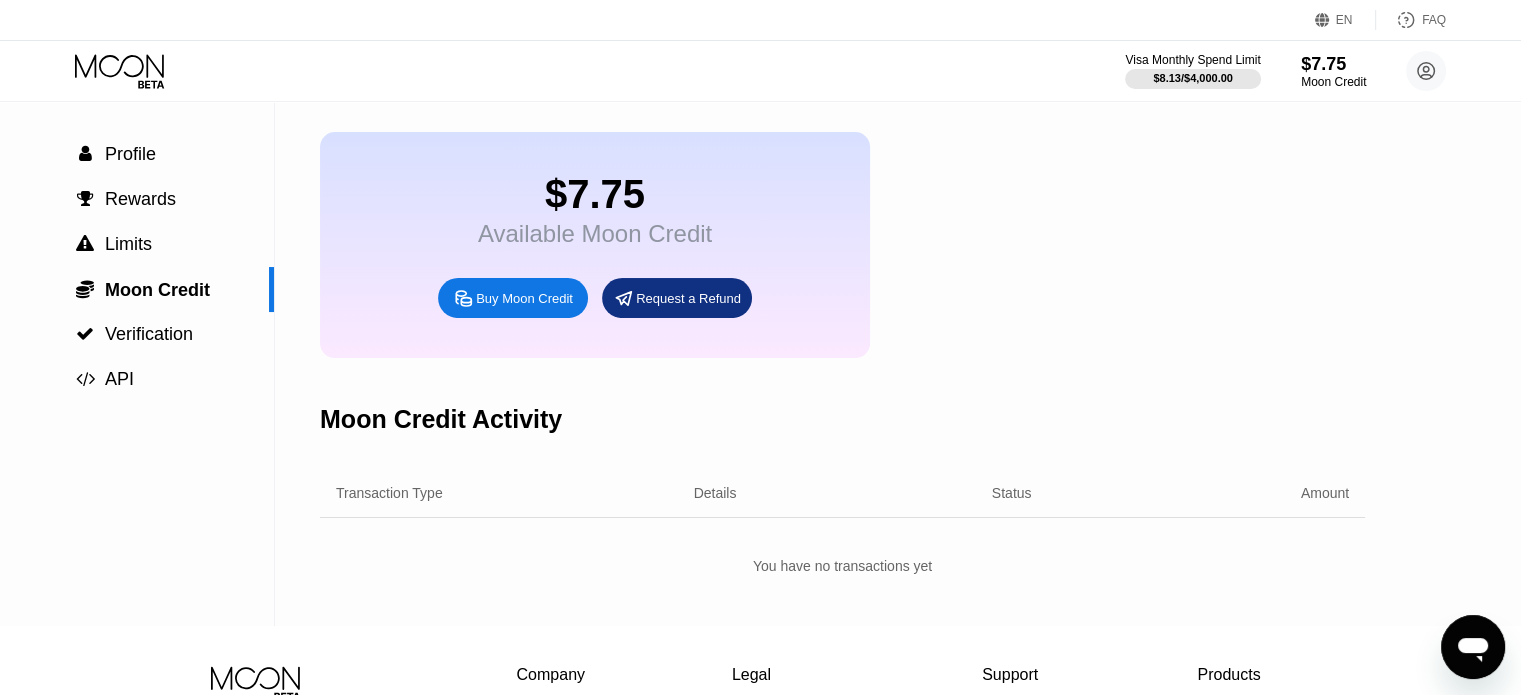 scroll, scrollTop: 68, scrollLeft: 0, axis: vertical 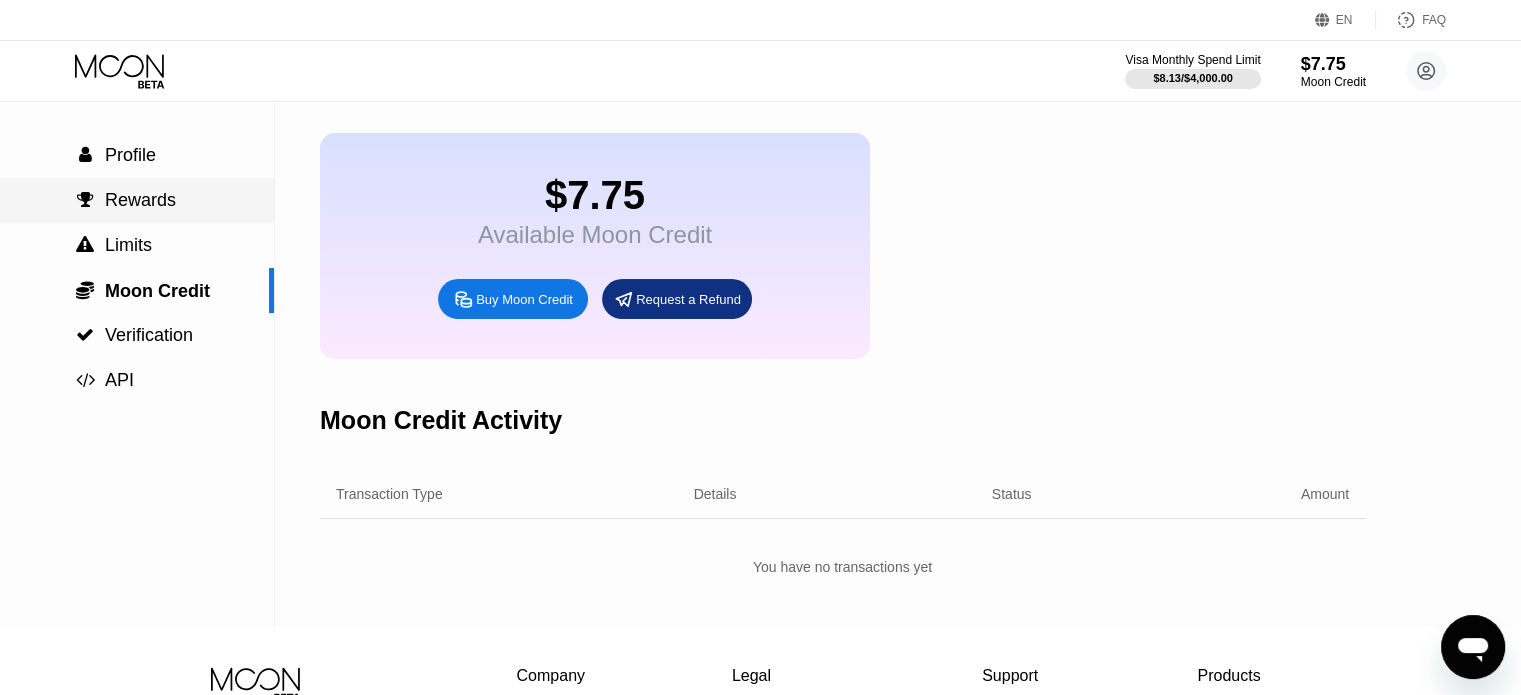 click on " Rewards" at bounding box center (137, 200) 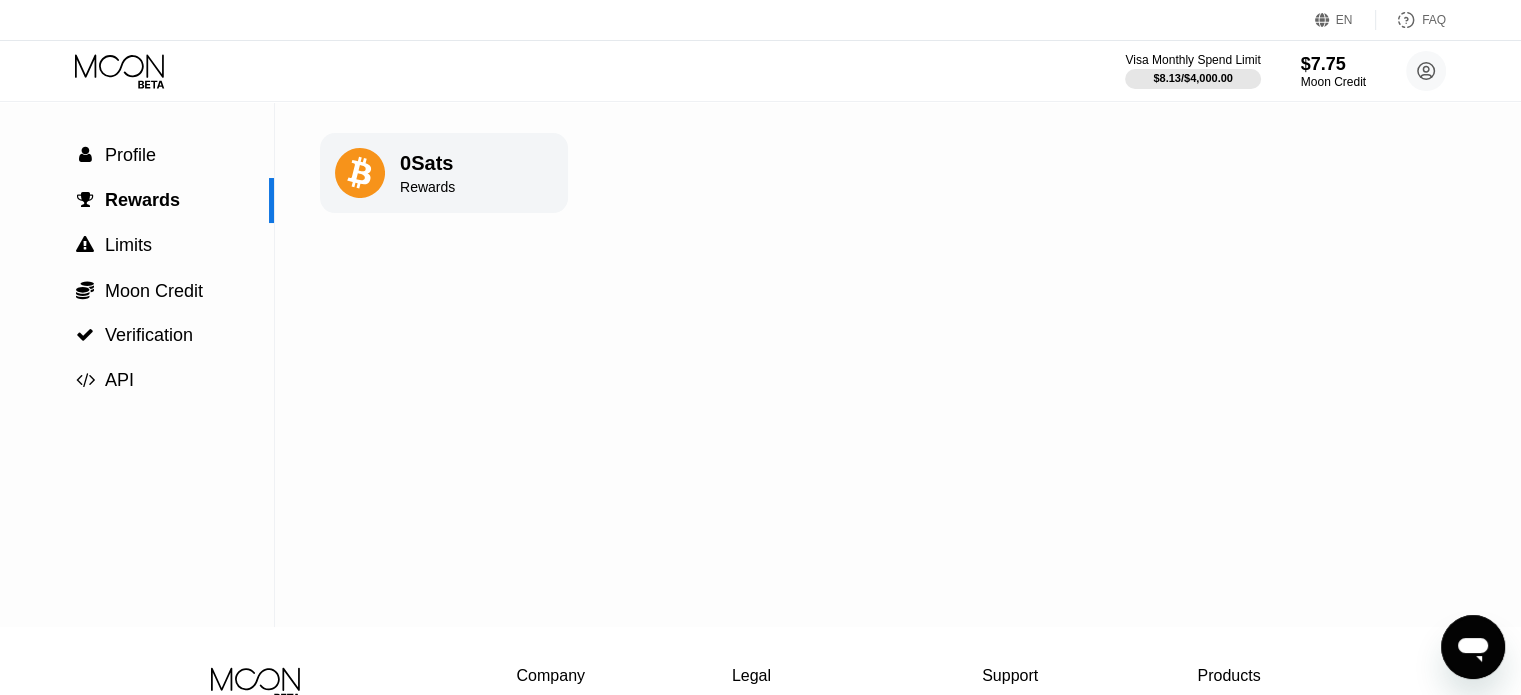 scroll, scrollTop: 0, scrollLeft: 0, axis: both 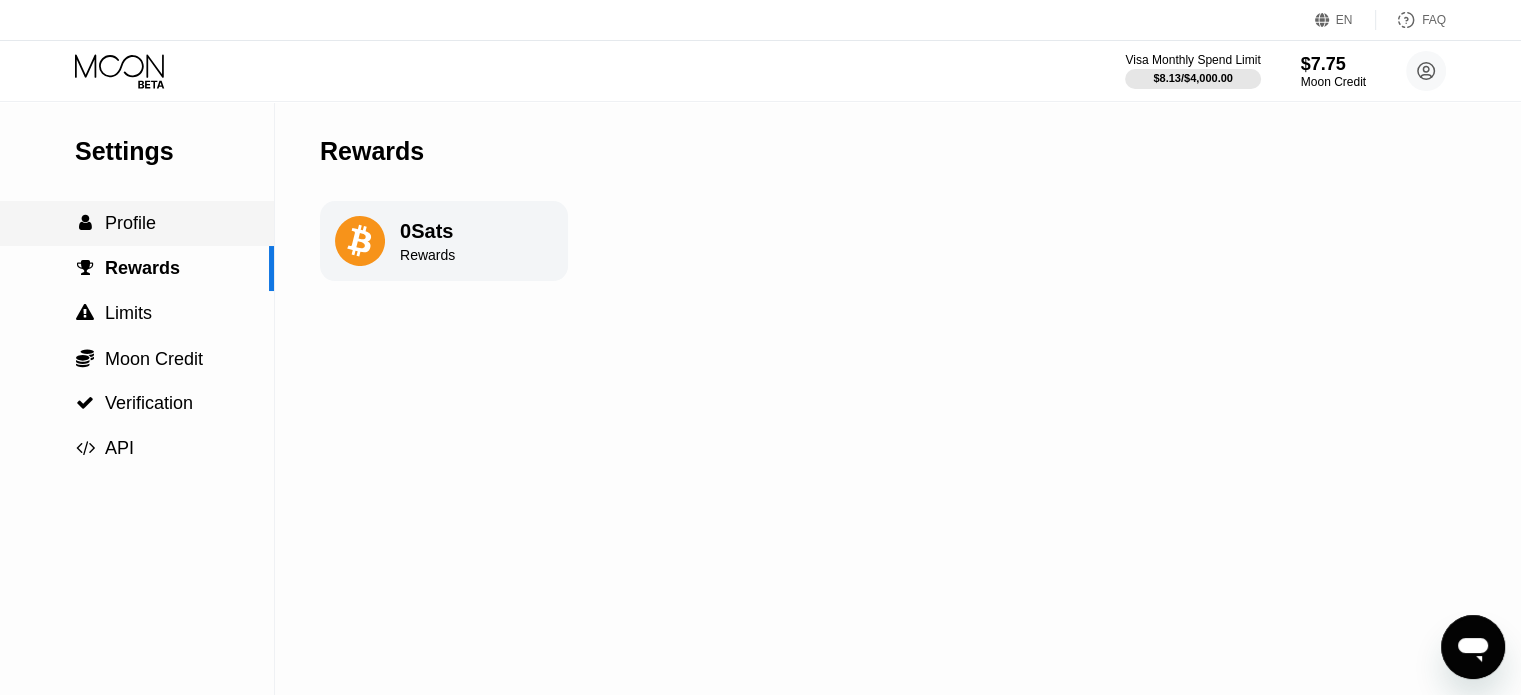 click on " Profile" at bounding box center (137, 223) 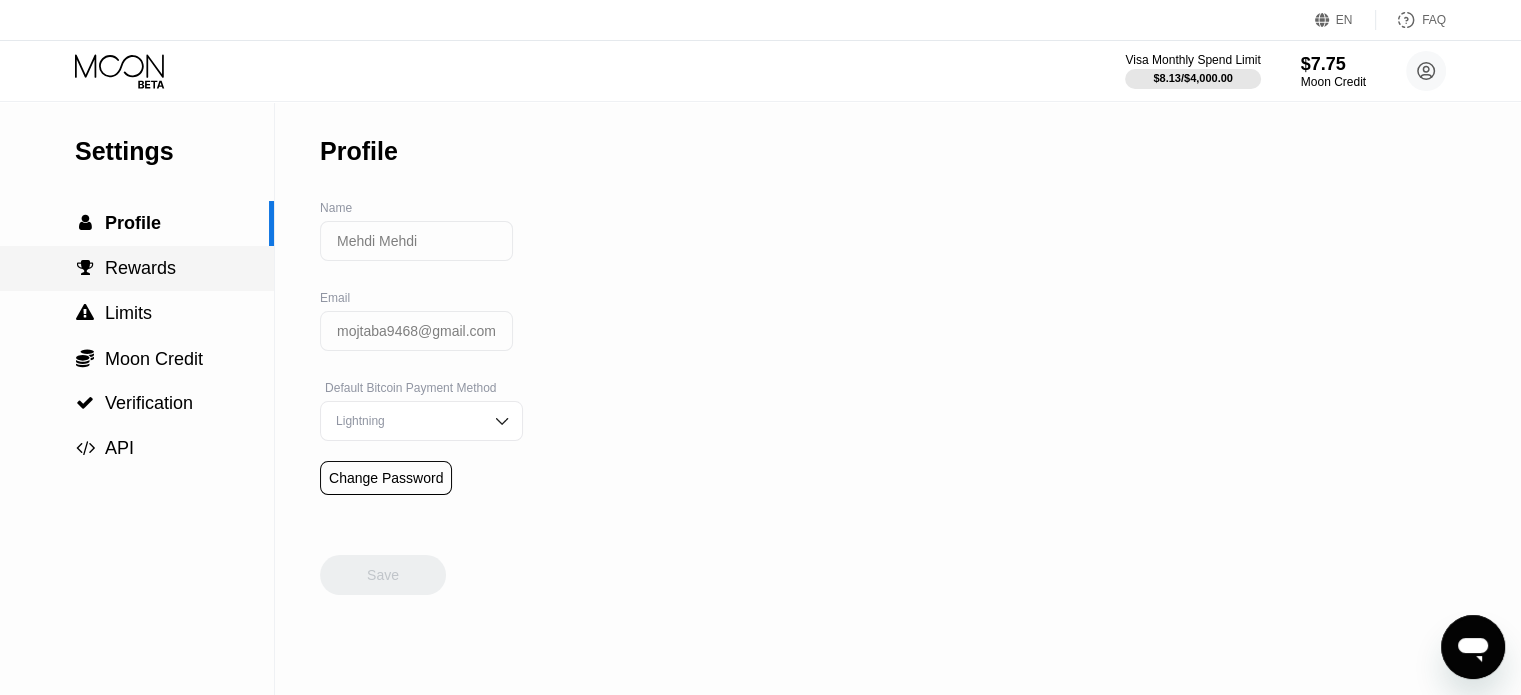 click on "Rewards" at bounding box center (140, 268) 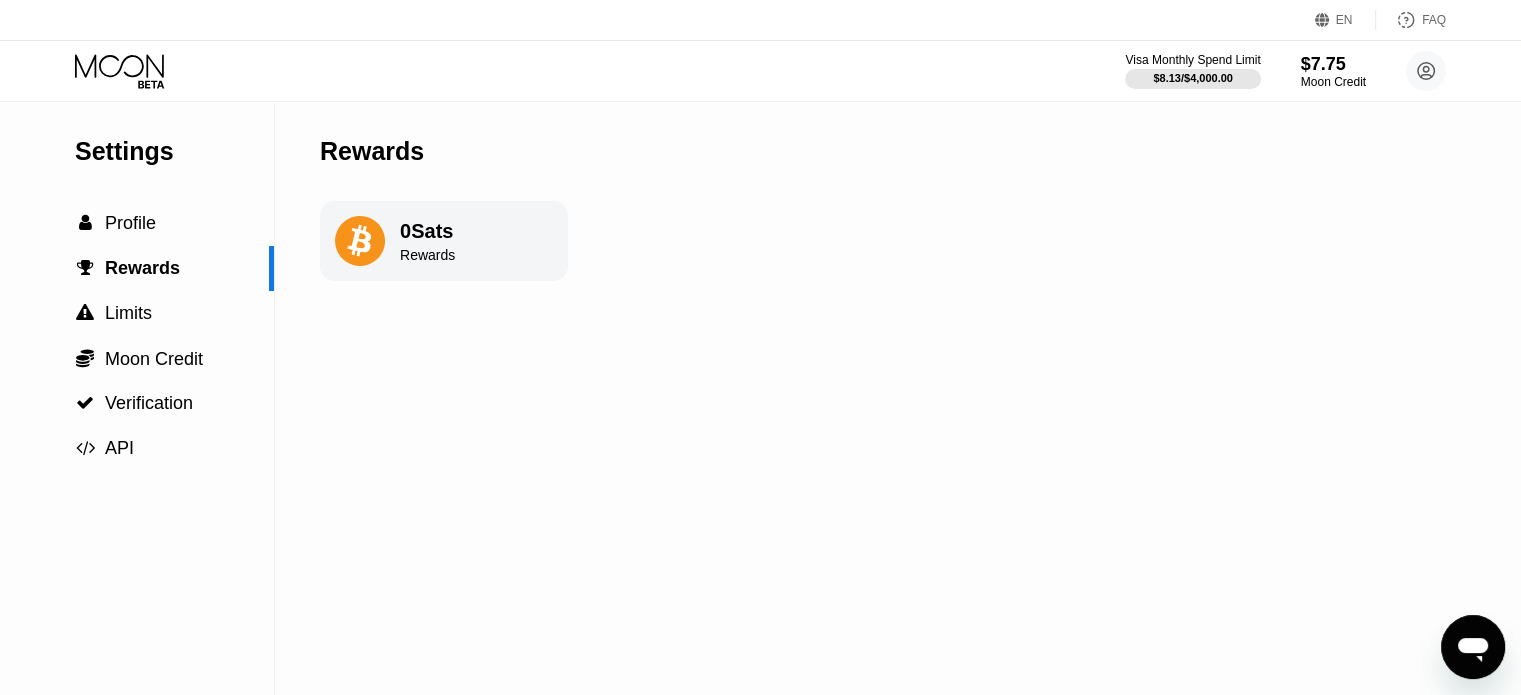 type on "x" 